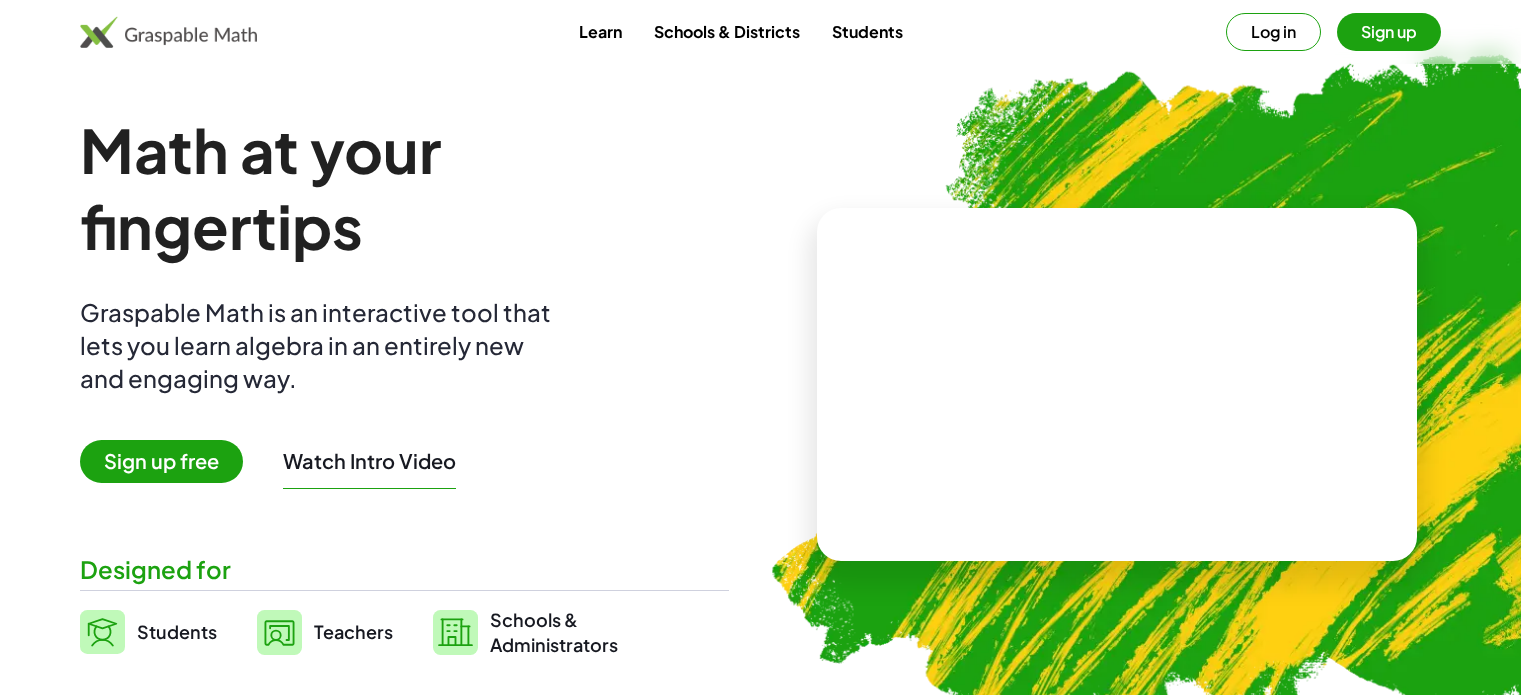 scroll, scrollTop: 0, scrollLeft: 0, axis: both 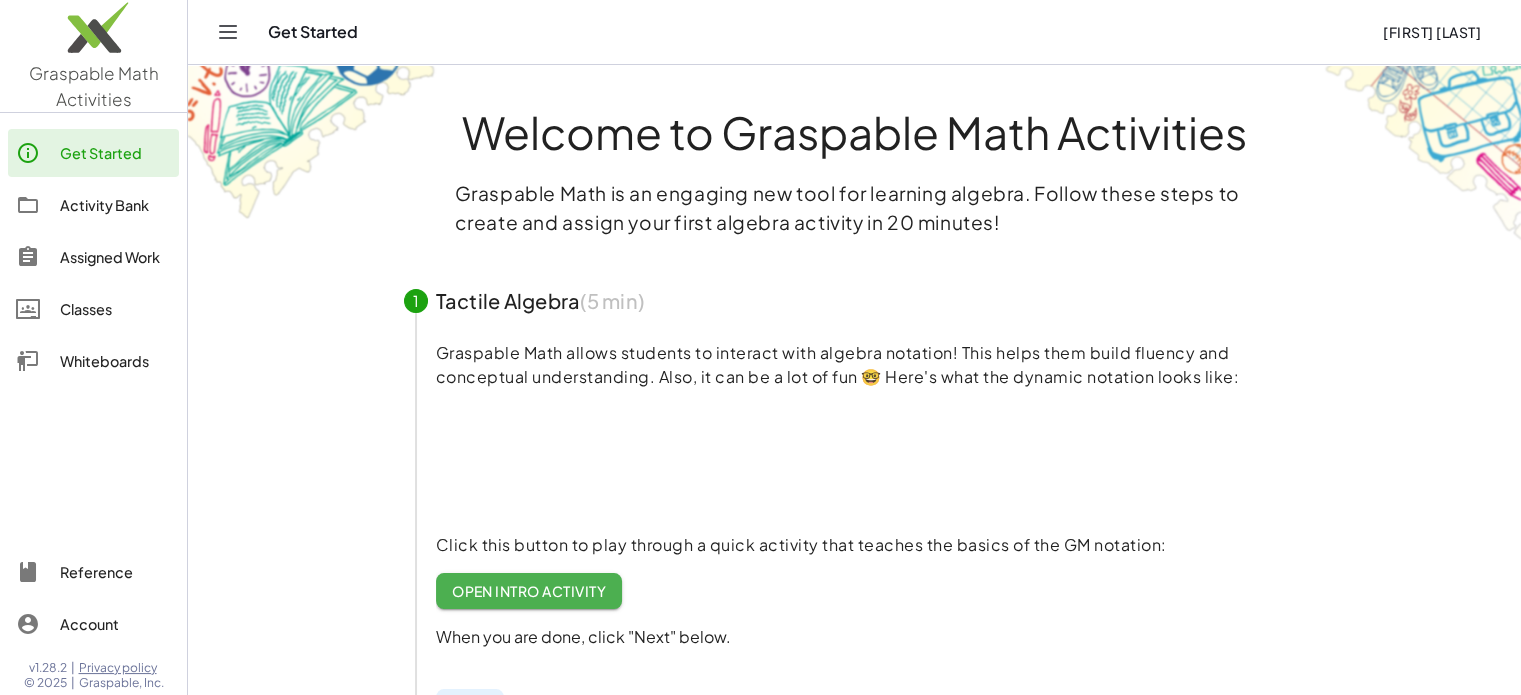 click on "Activity Bank" 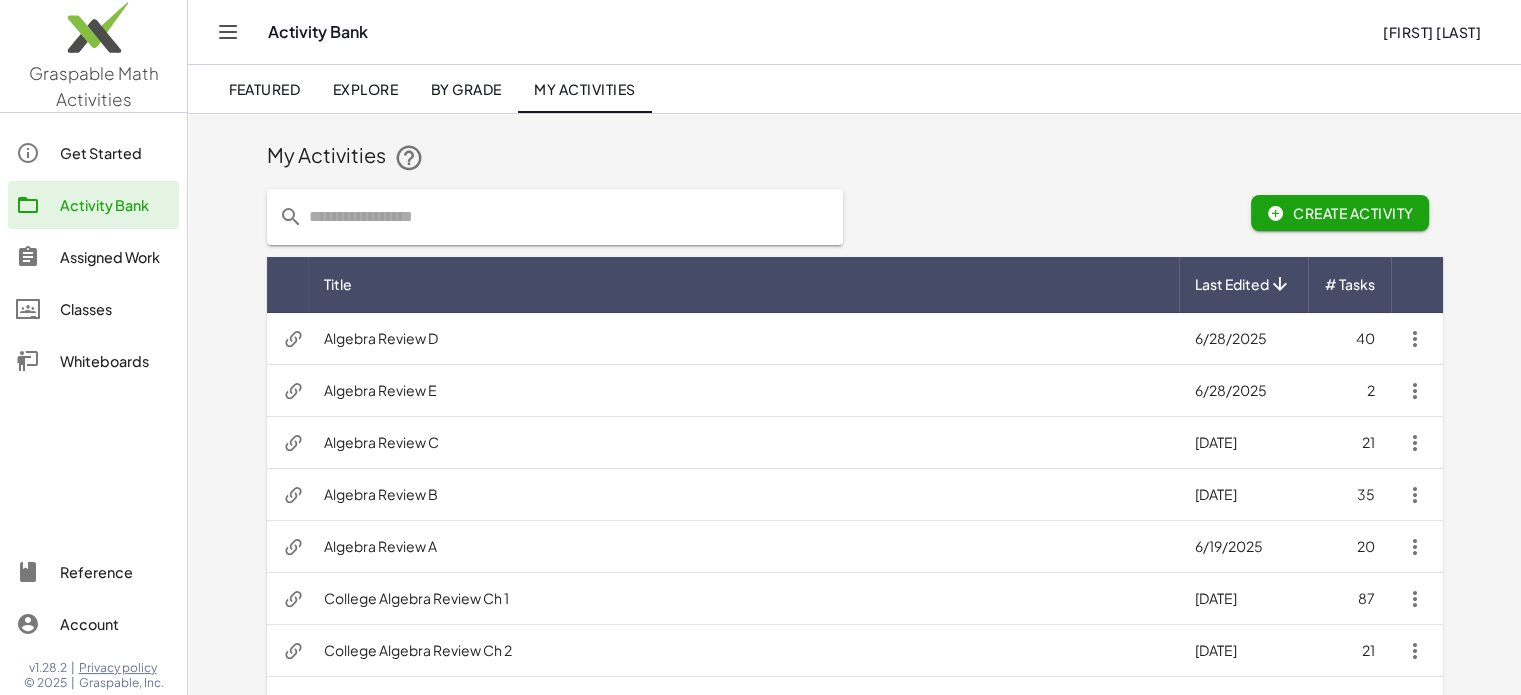 click on "Algebra Review A" at bounding box center (743, 547) 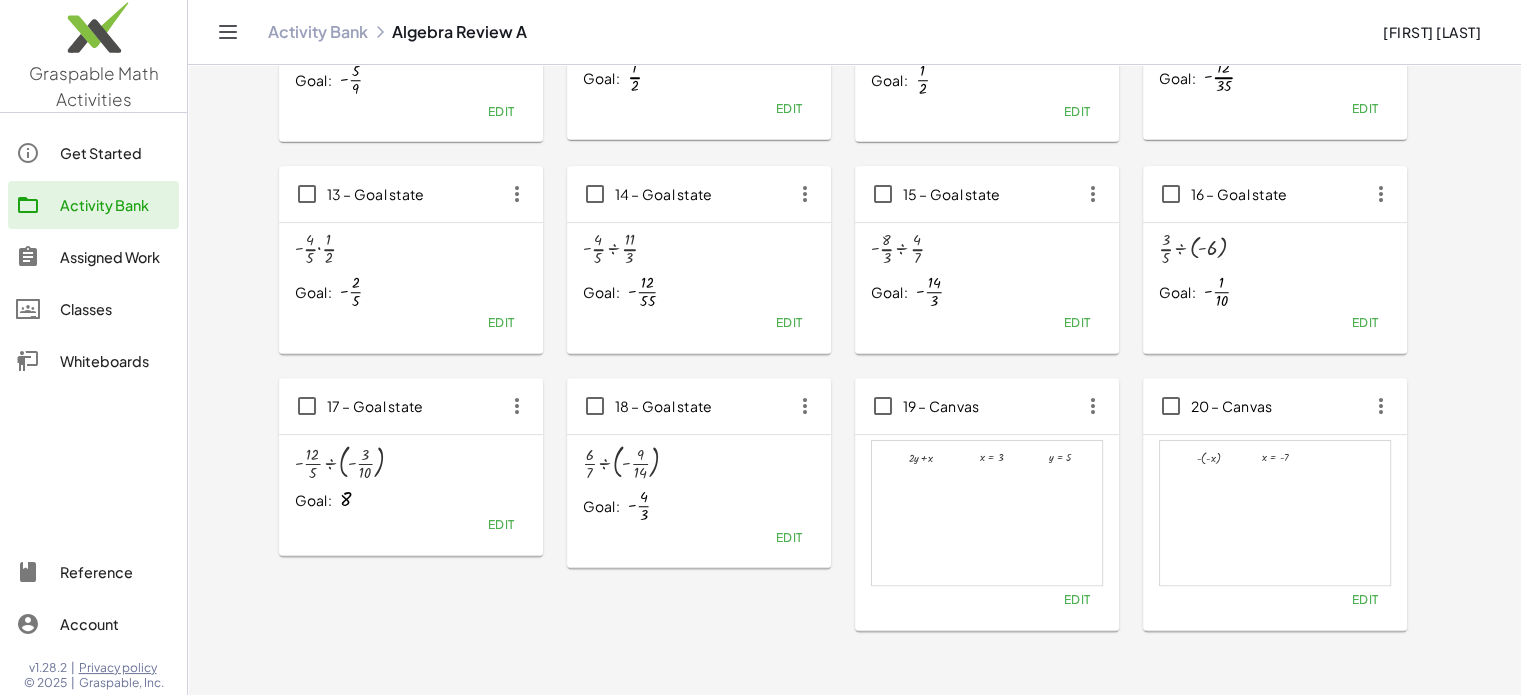 scroll, scrollTop: 616, scrollLeft: 0, axis: vertical 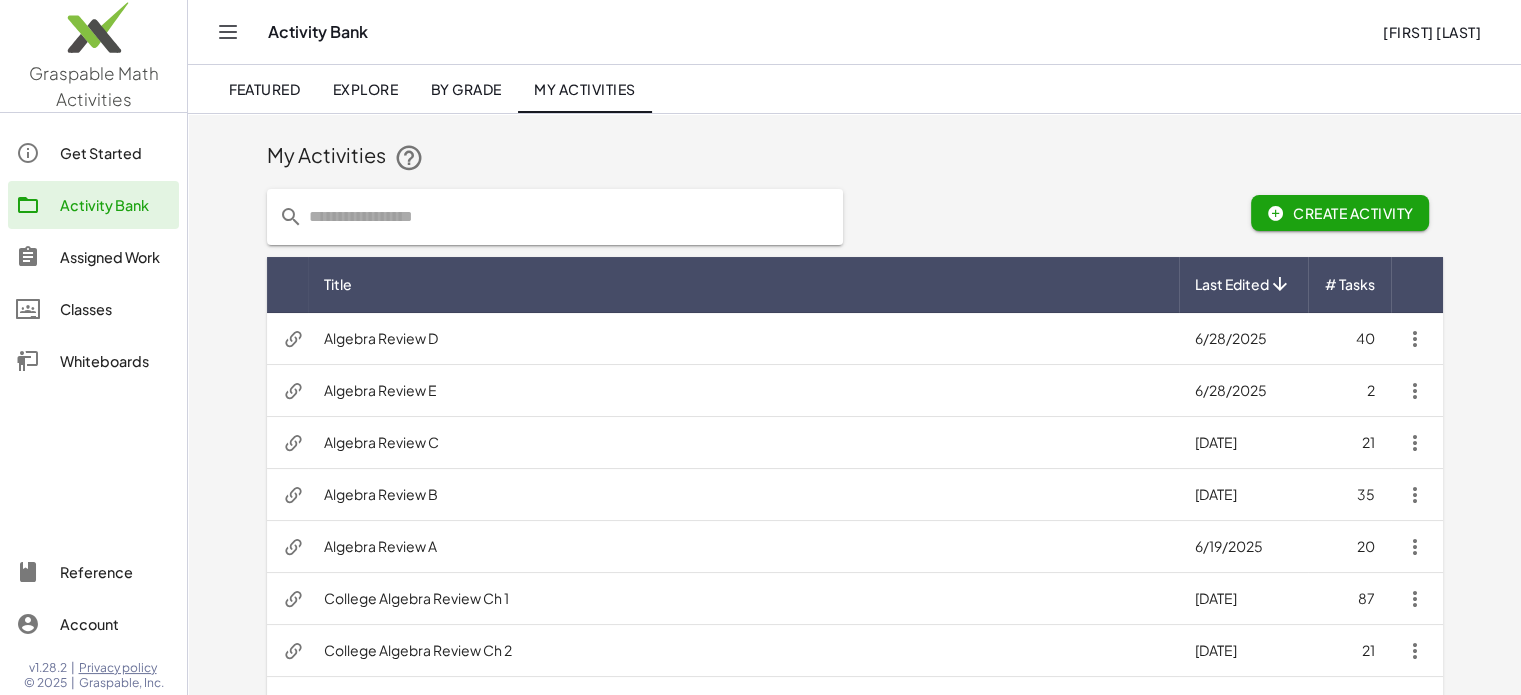 click on "Algebra Review C" at bounding box center [743, 443] 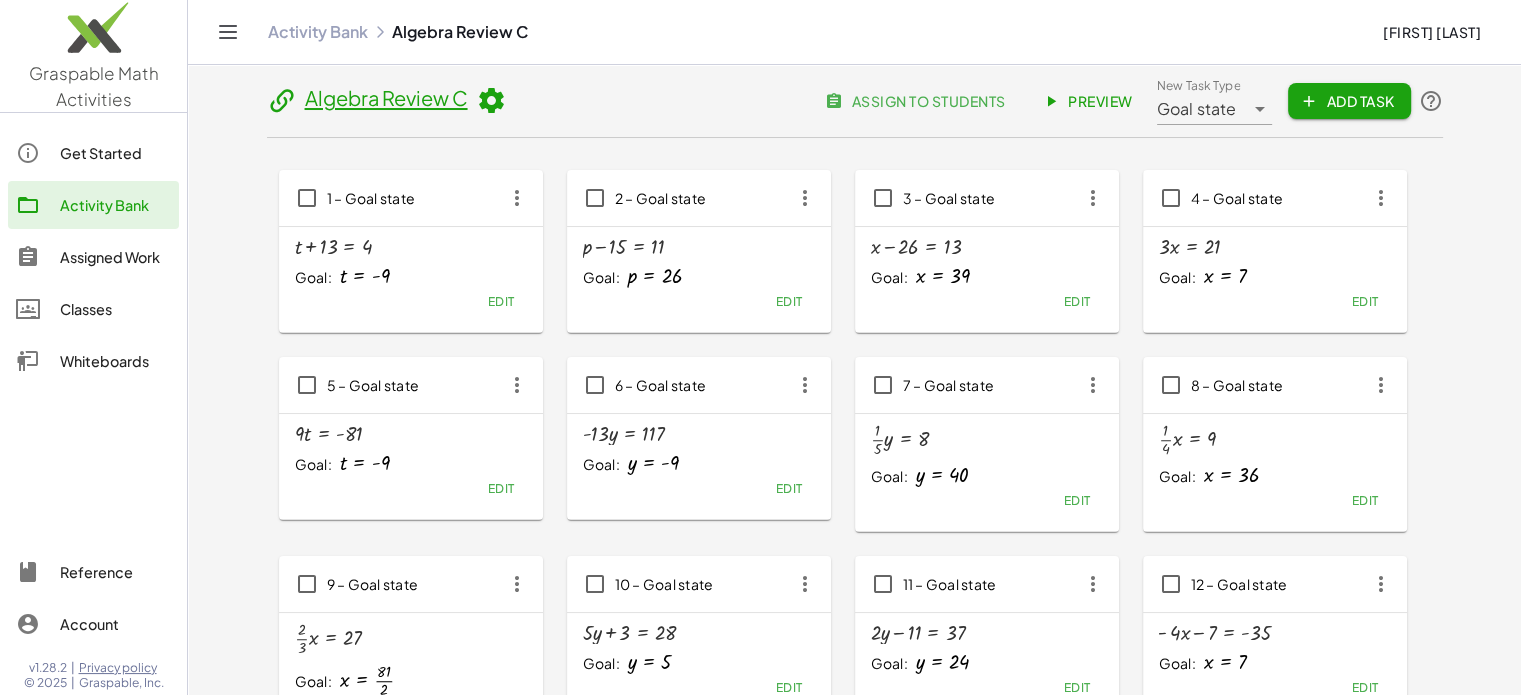 click on "Preview" 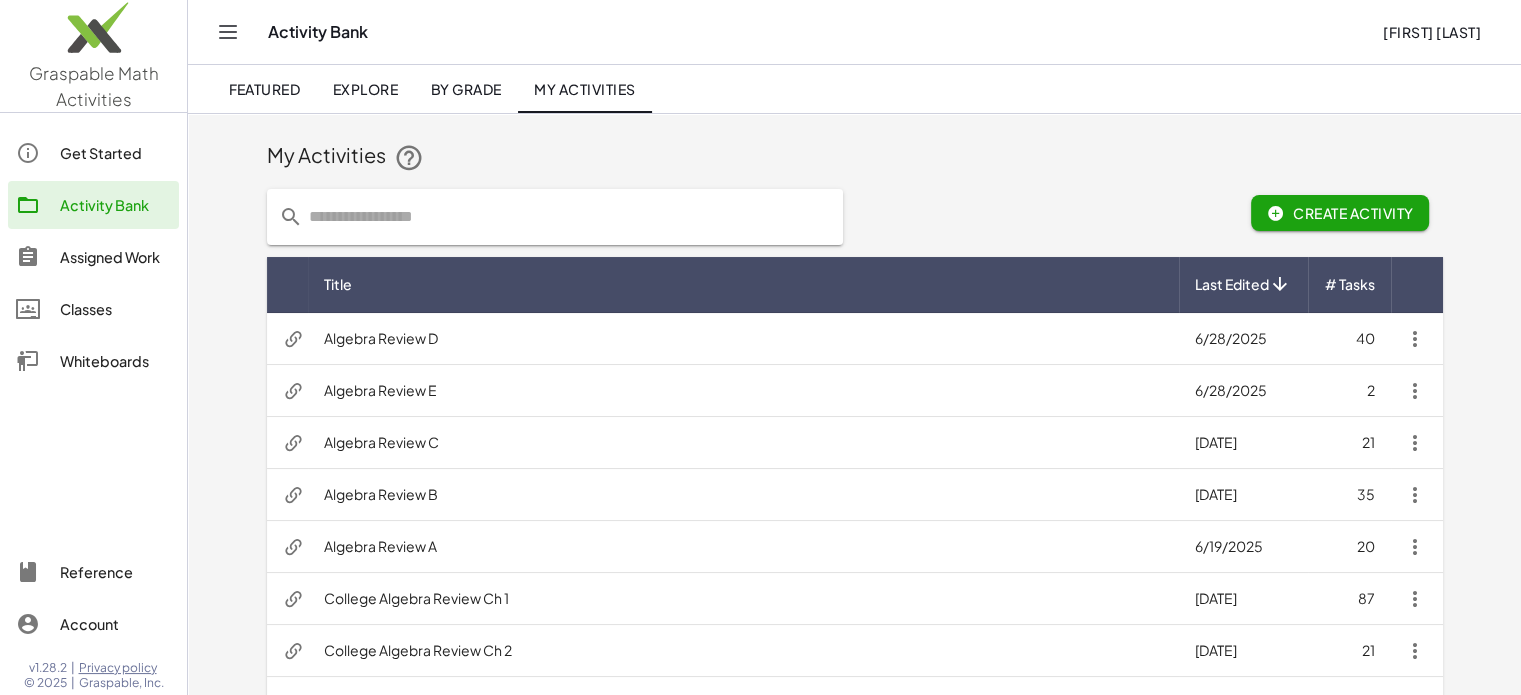 click on "Algebra Review E" at bounding box center [743, 391] 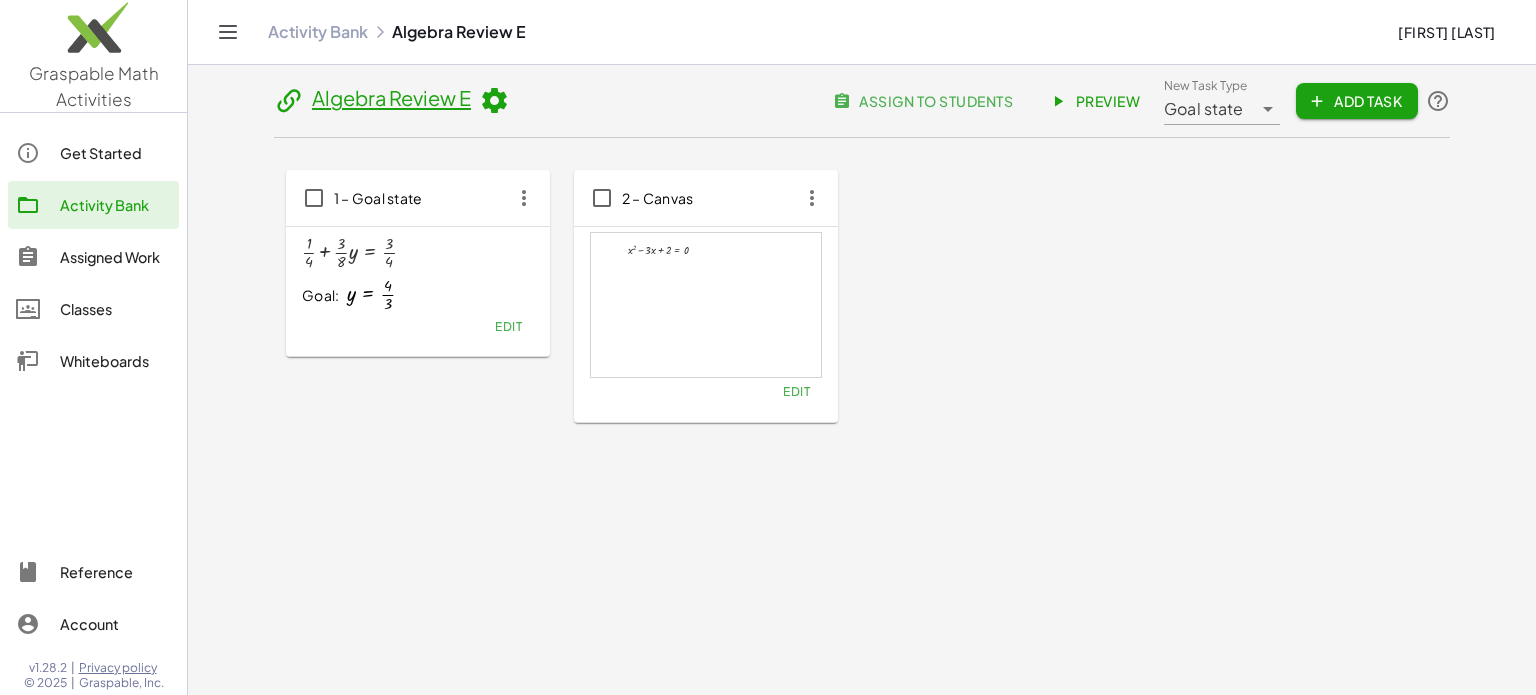 click on "Activity Bank" 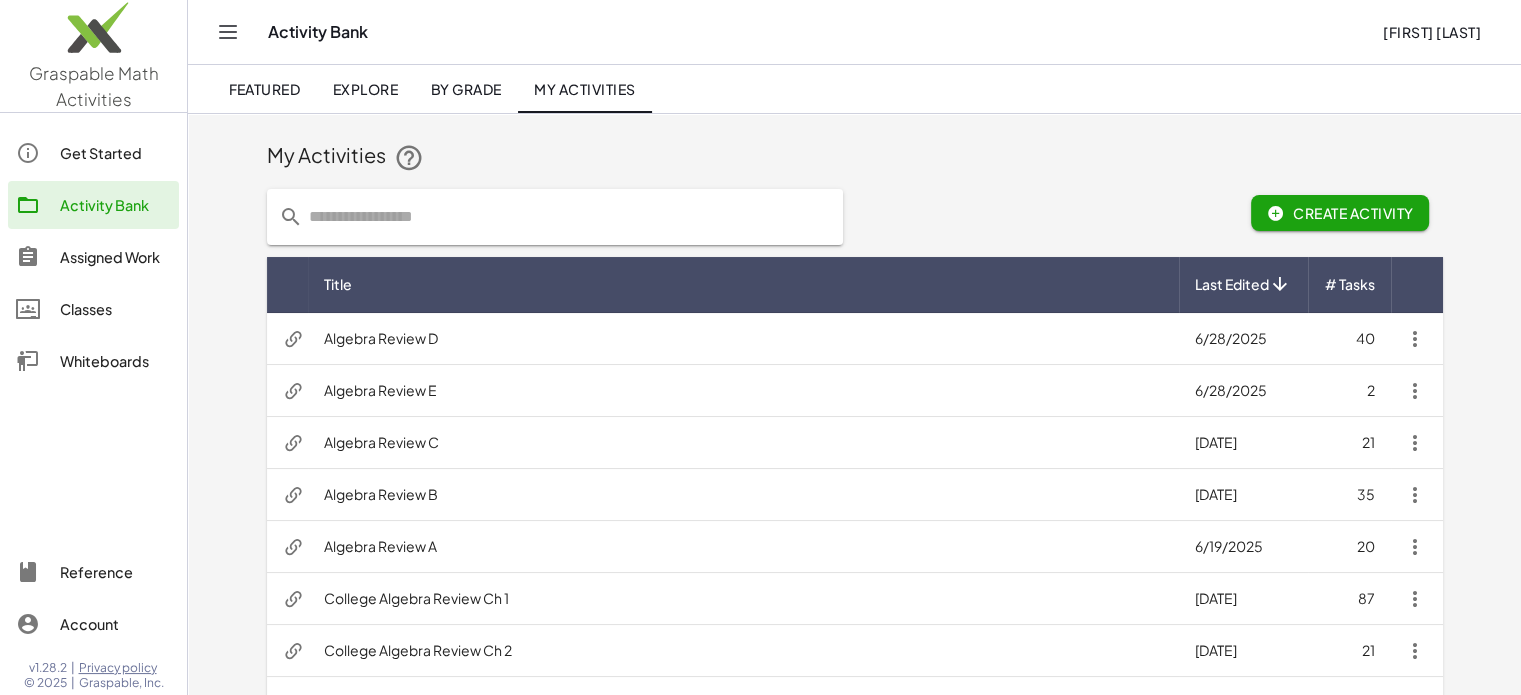 click on "Algebra Review D" at bounding box center [743, 339] 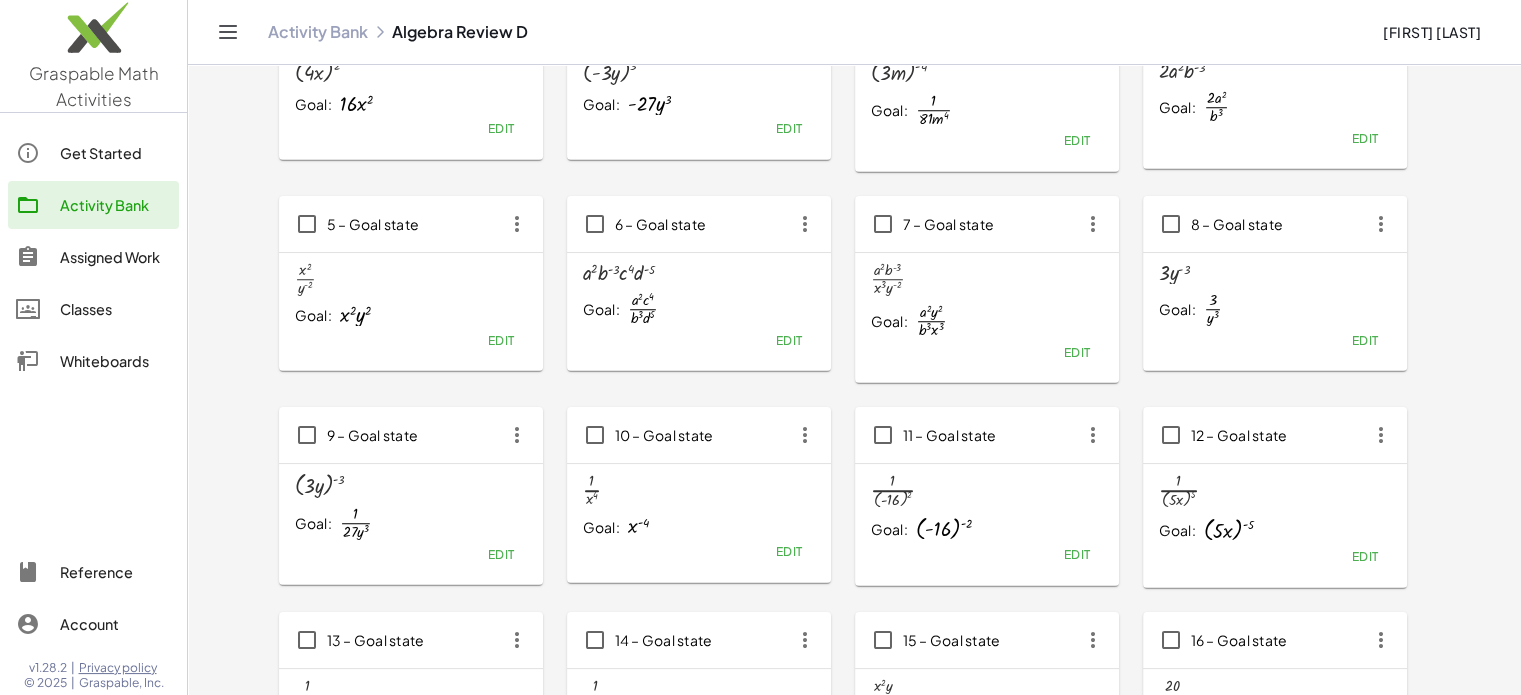 scroll, scrollTop: 175, scrollLeft: 0, axis: vertical 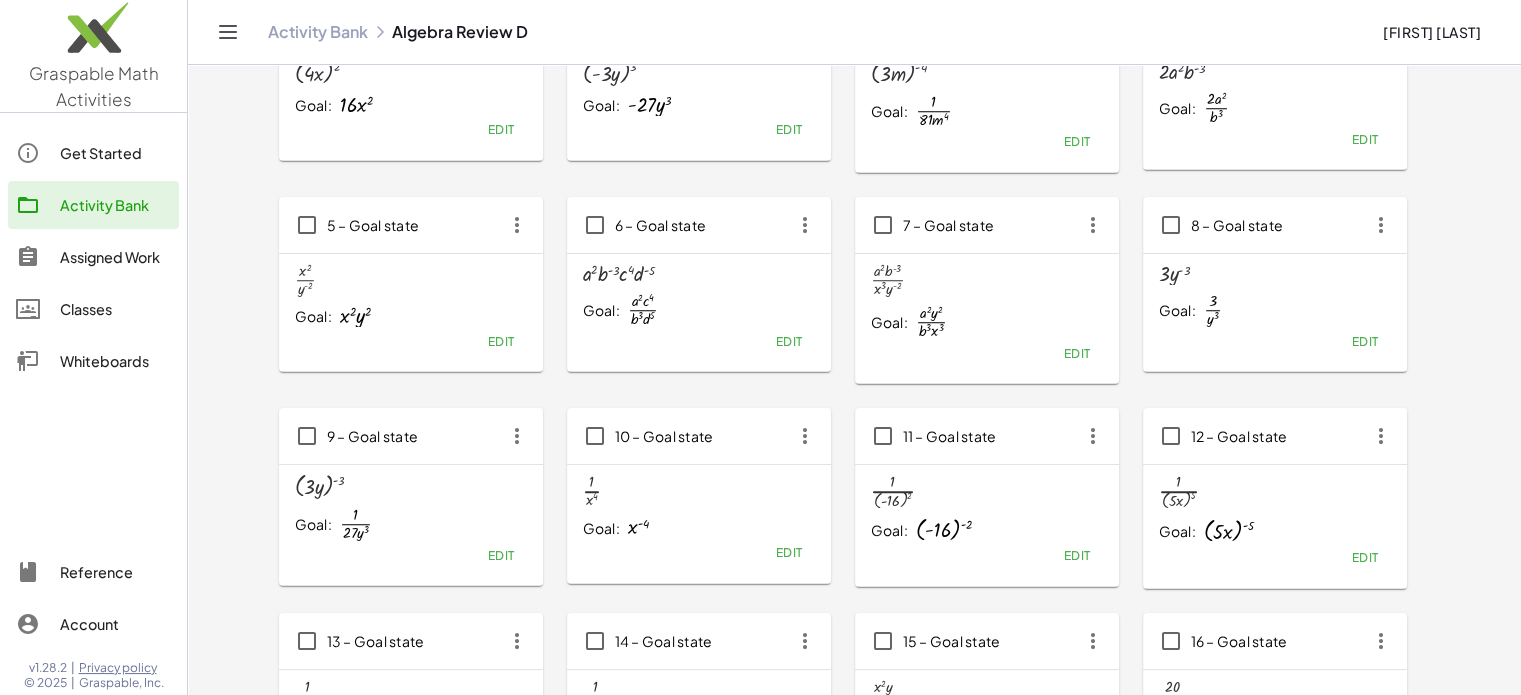 click at bounding box center (888, 280) 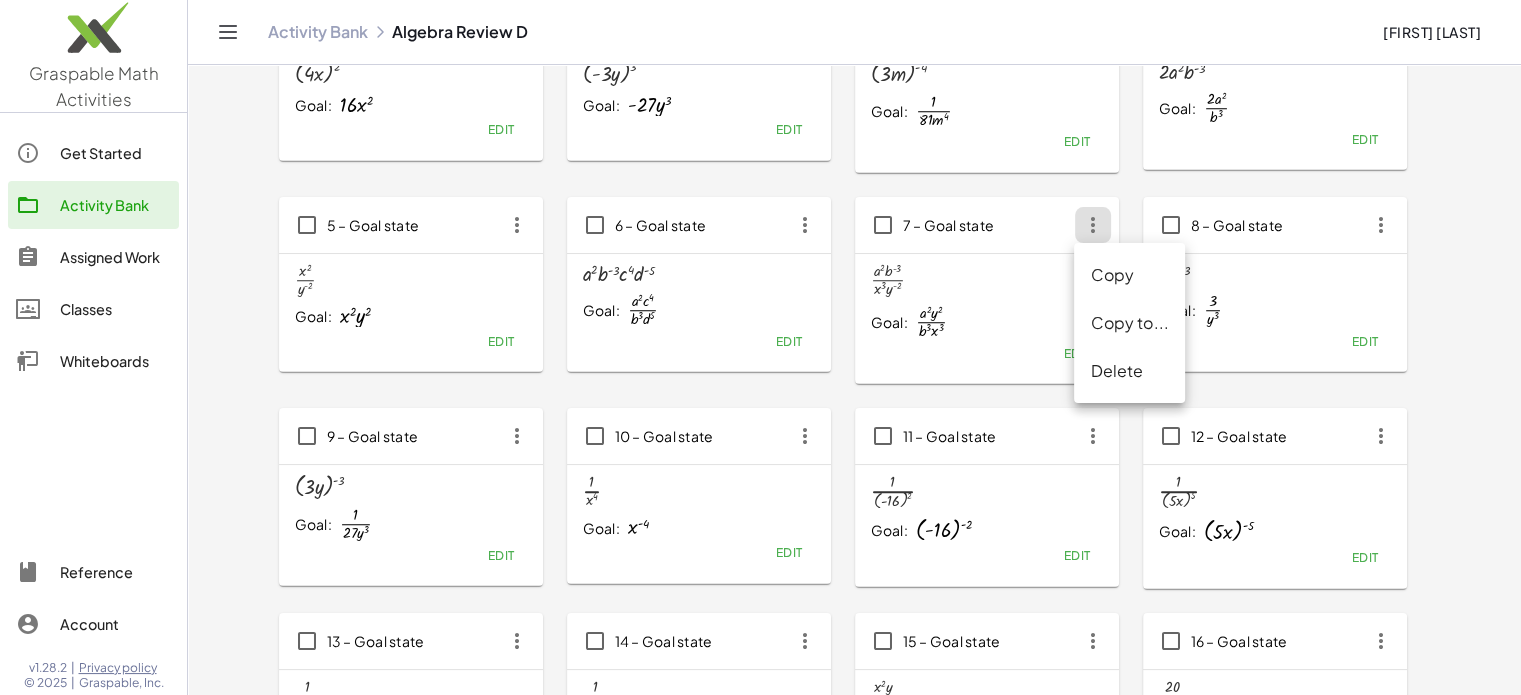 click on "· a 2 · b ( - 3 ) · x 3 · y ( - 2 ) Goal: · a 2 · y 2 · b 3 · x 3  Edit" 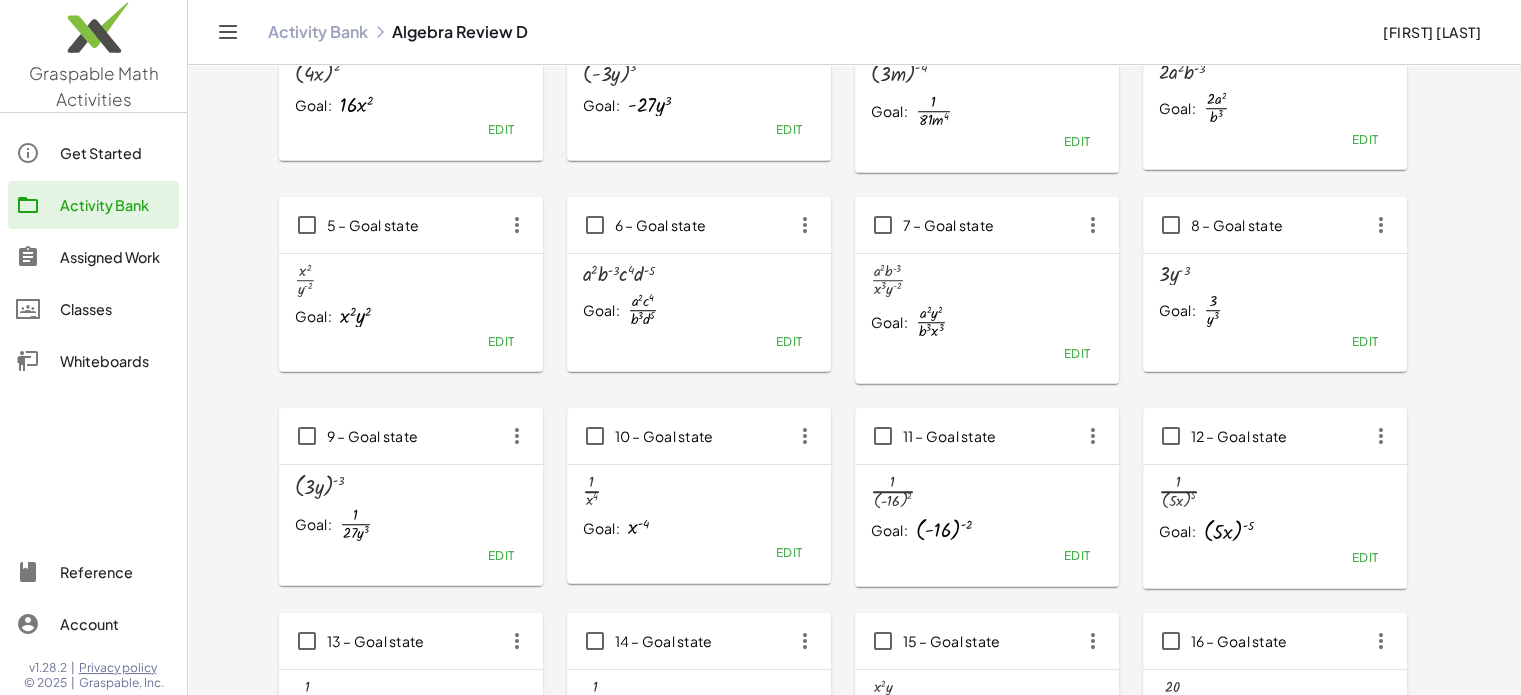 scroll, scrollTop: 0, scrollLeft: 0, axis: both 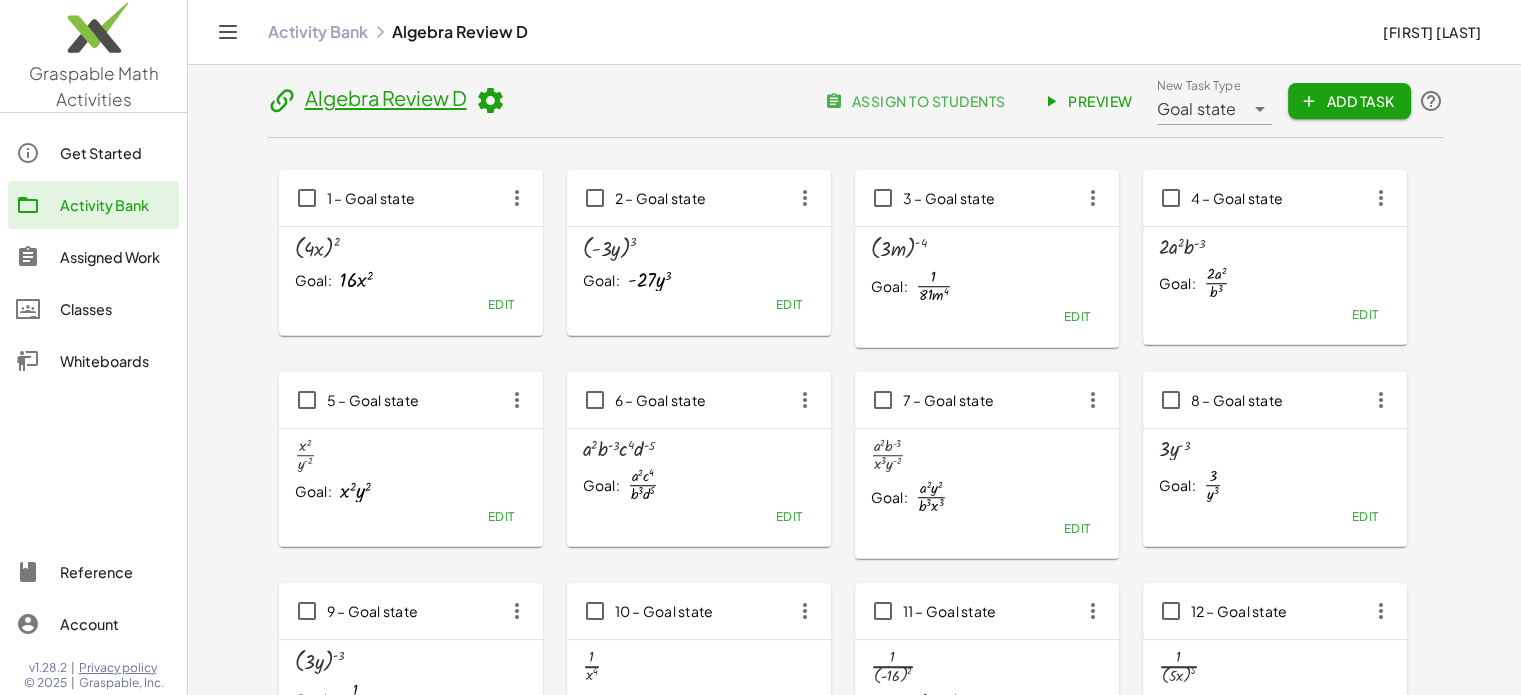 click on "Preview" 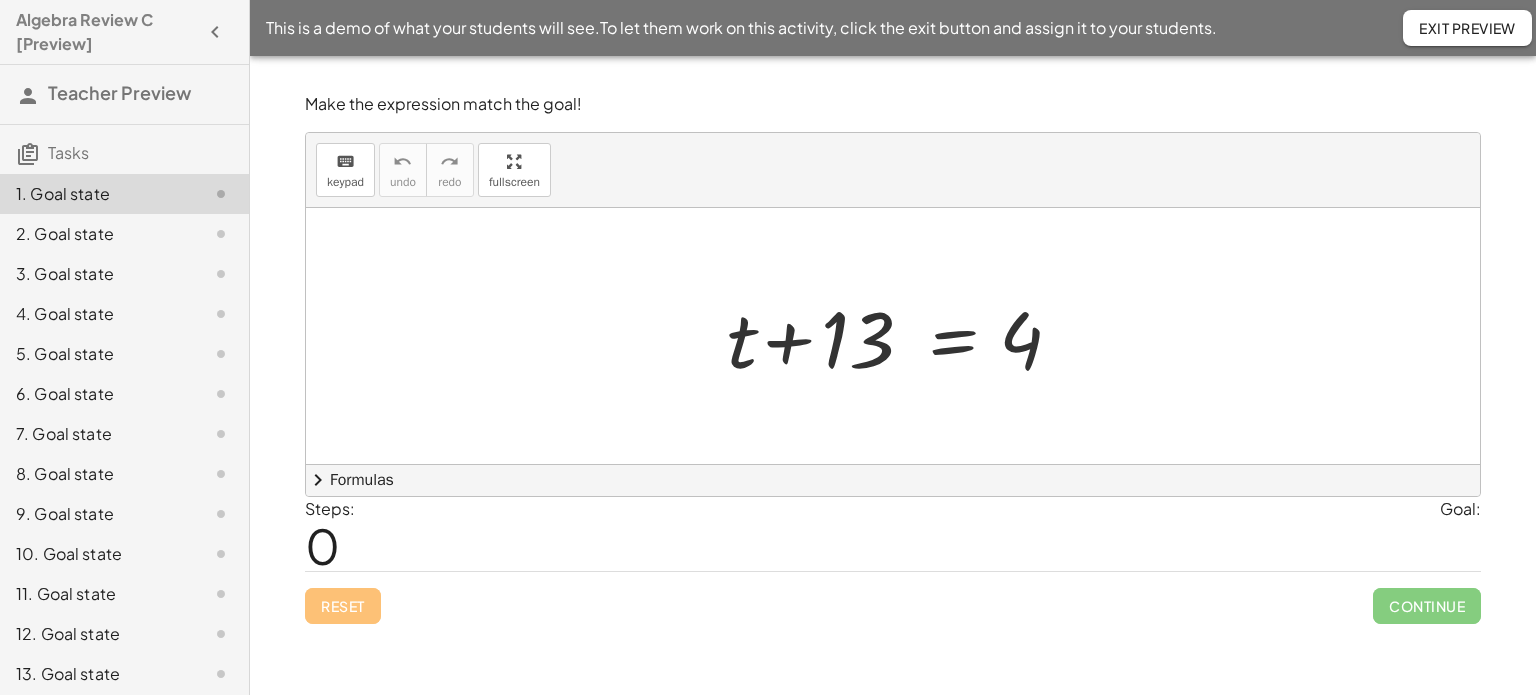 scroll, scrollTop: 0, scrollLeft: 0, axis: both 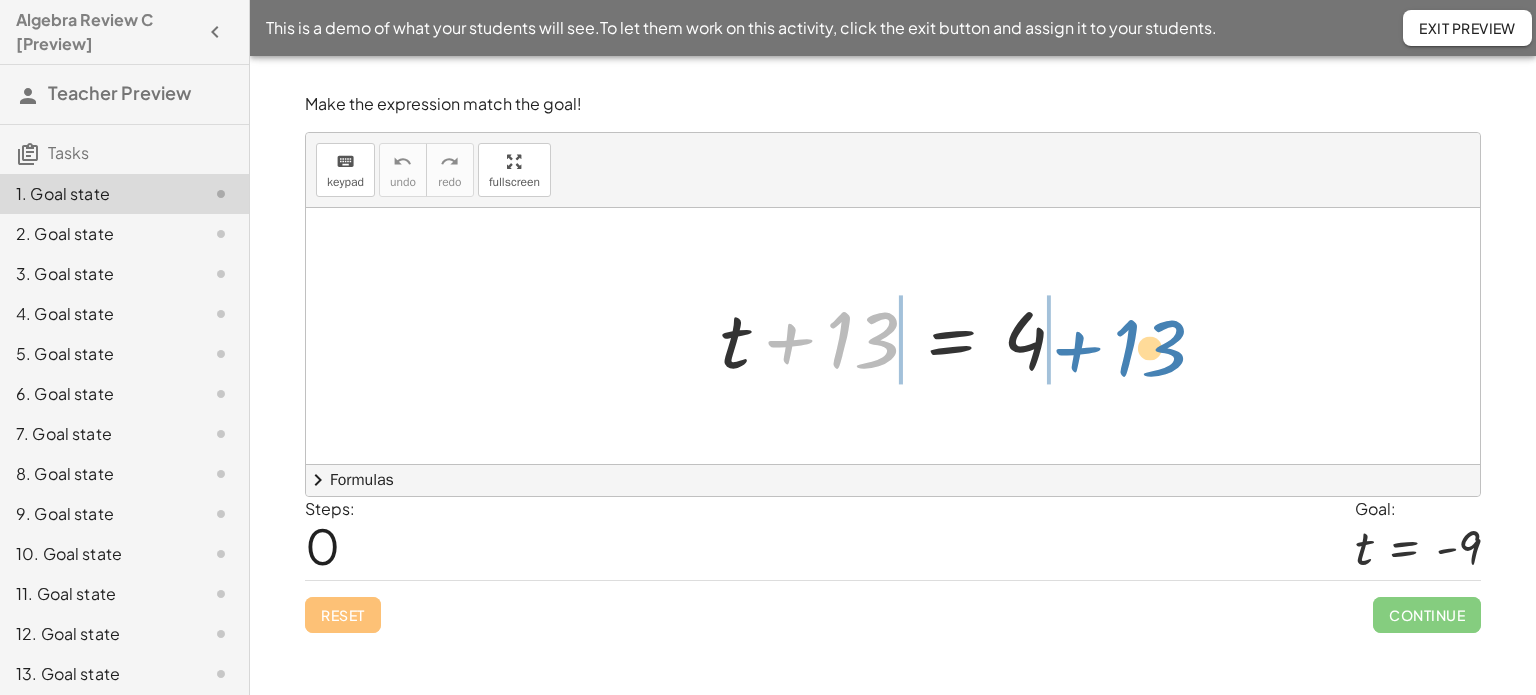 drag, startPoint x: 840, startPoint y: 337, endPoint x: 1131, endPoint y: 339, distance: 291.00687 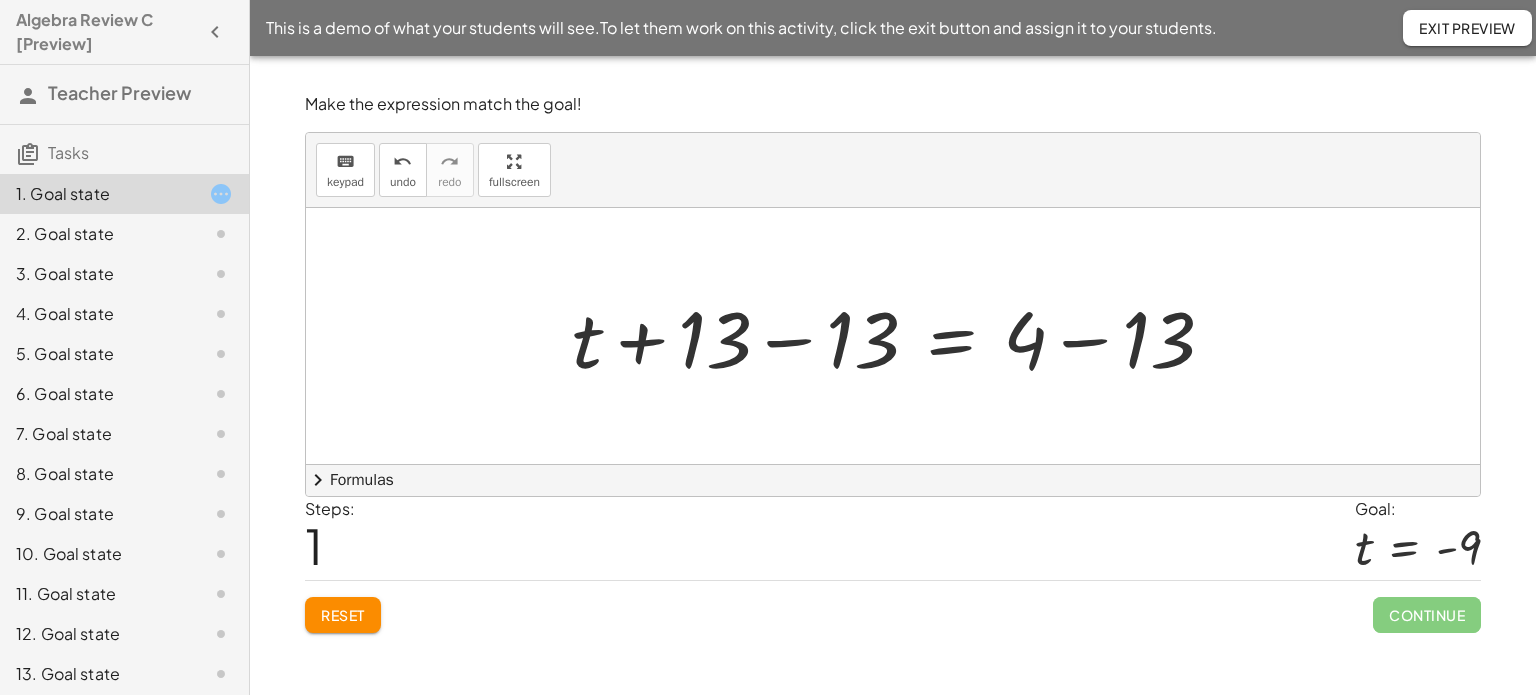 click at bounding box center [901, 336] 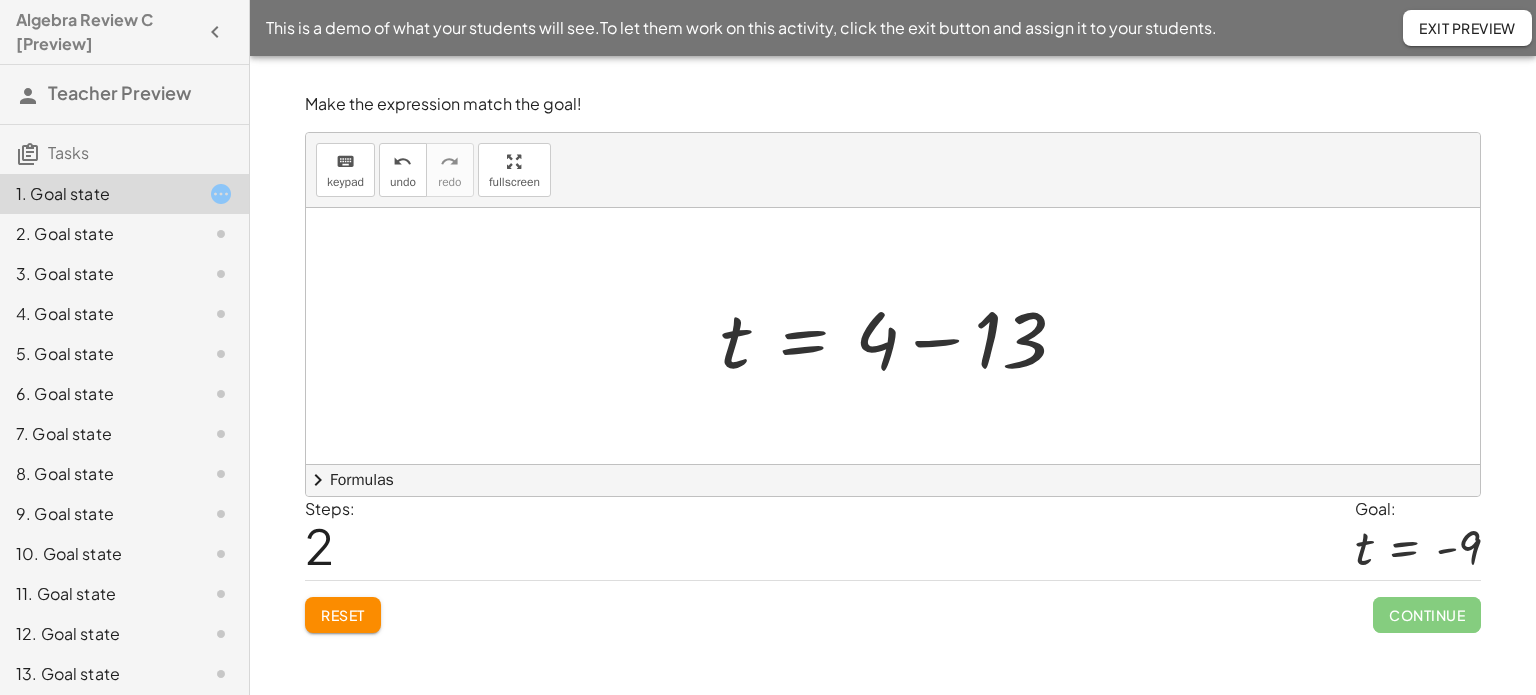 click at bounding box center [901, 336] 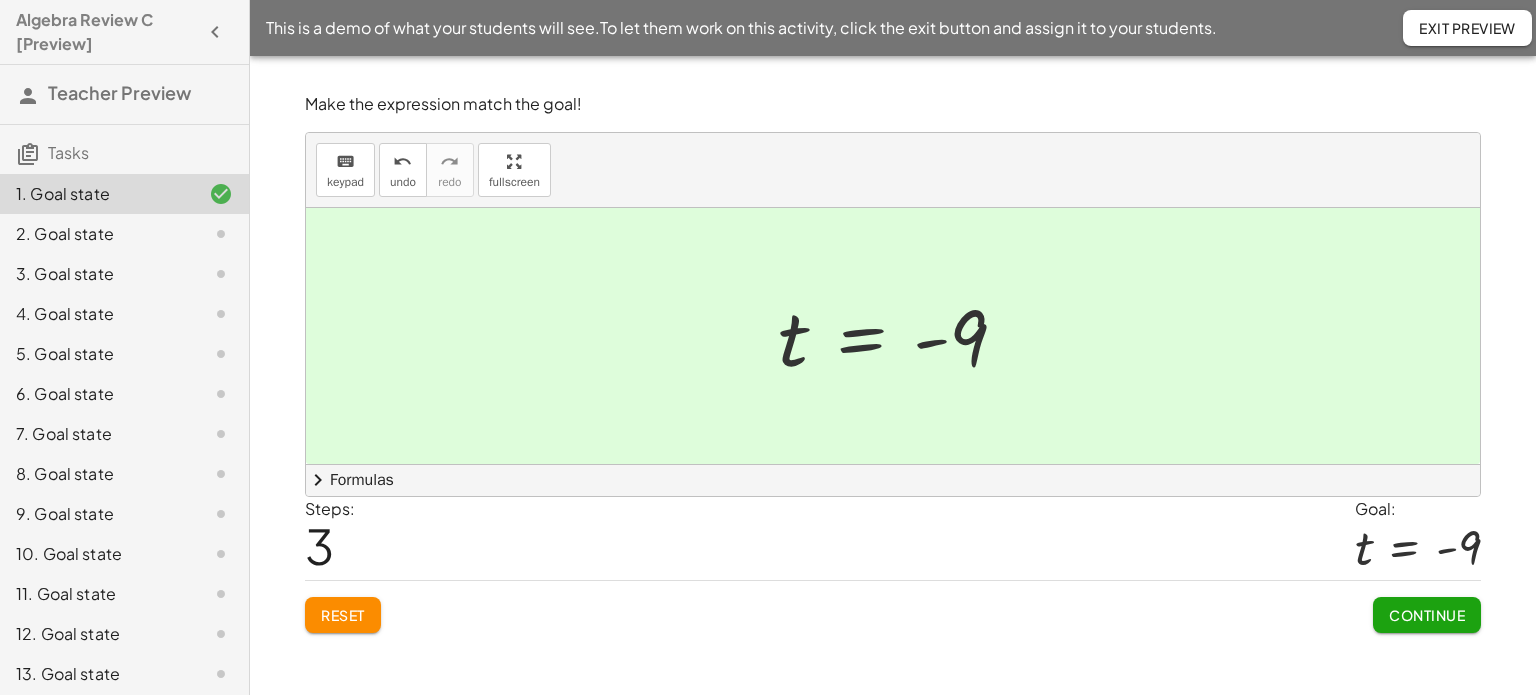 click on "7. Goal state" 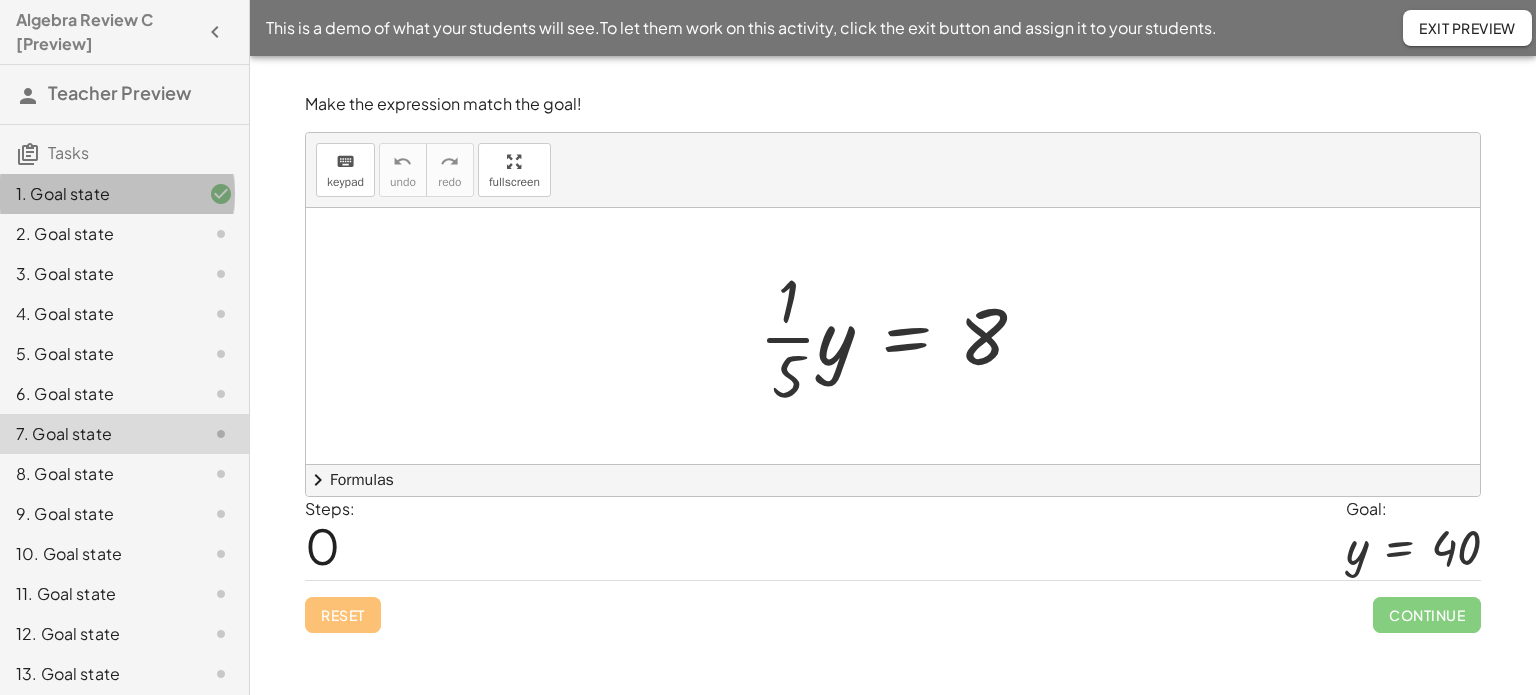 click on "1. Goal state" 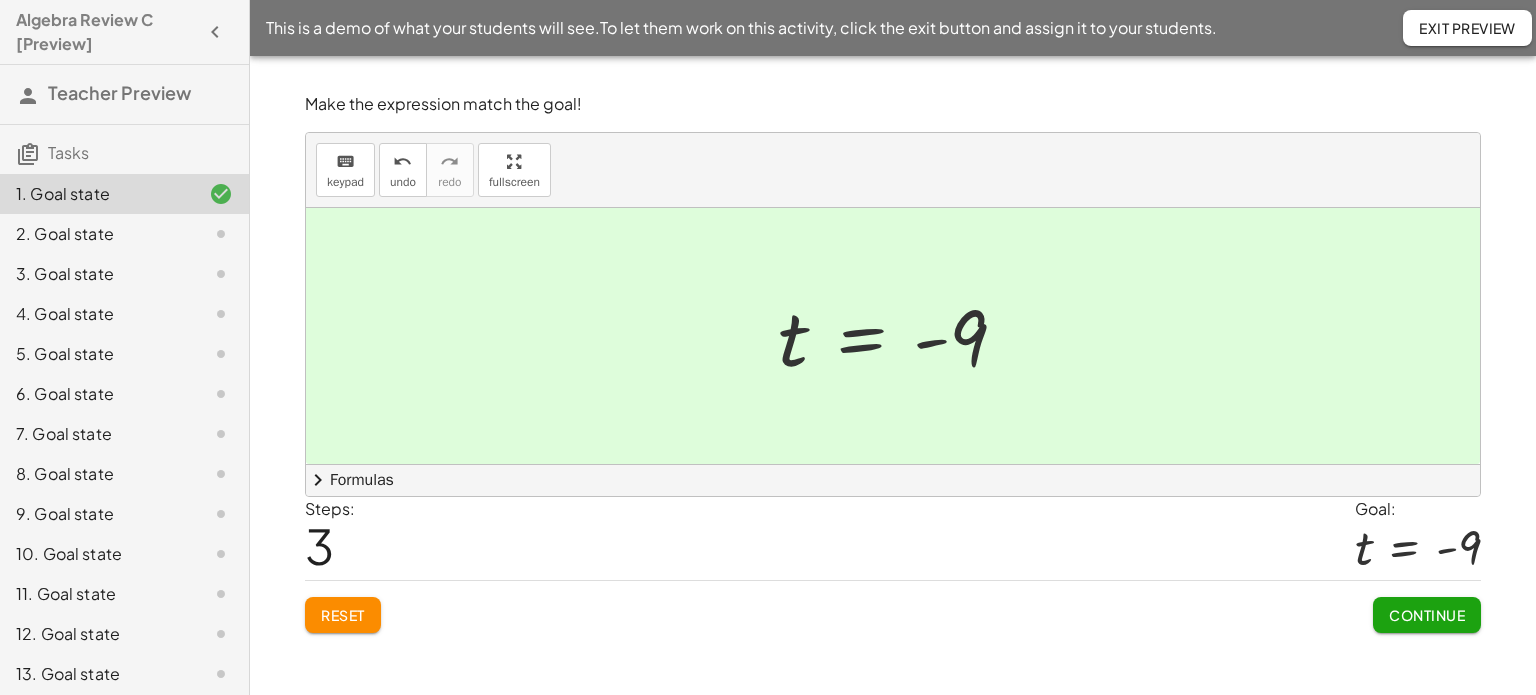 click on "2. Goal state" 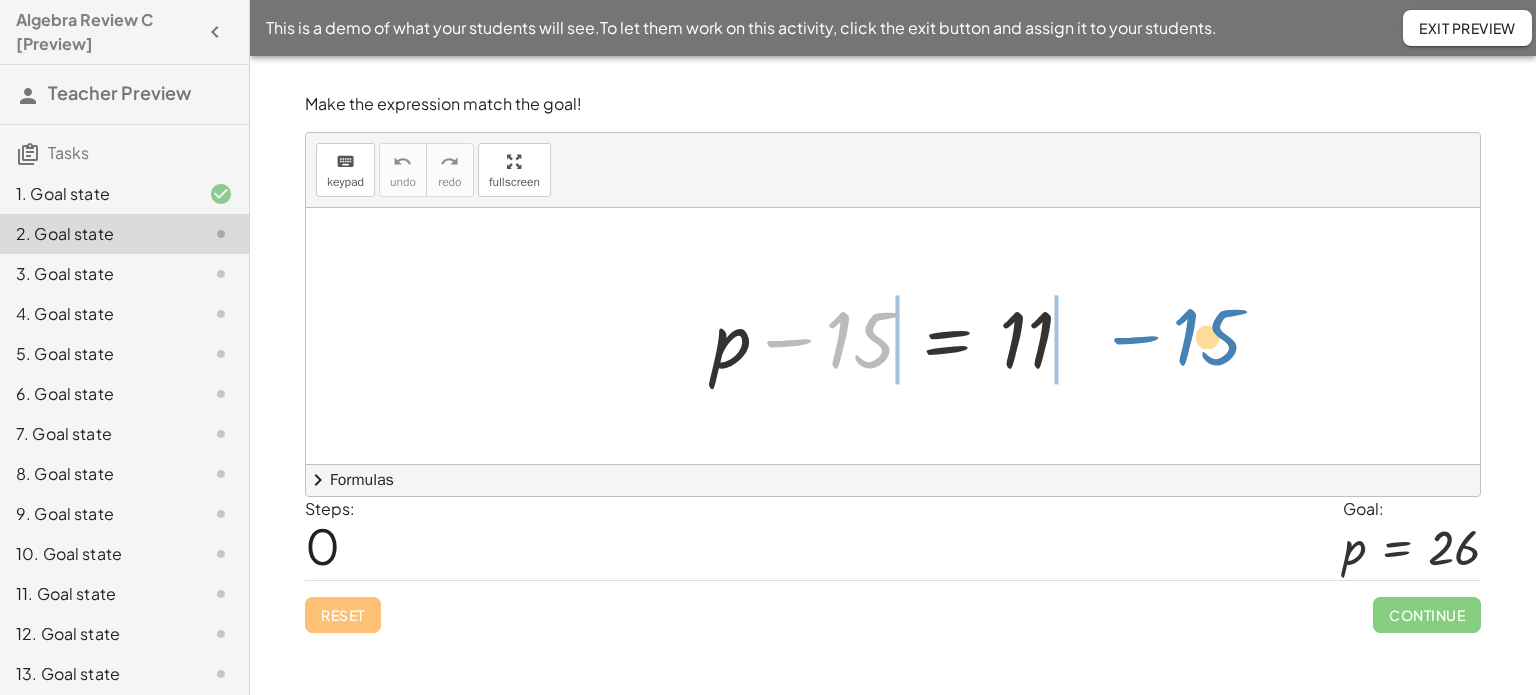 drag, startPoint x: 797, startPoint y: 344, endPoint x: 1144, endPoint y: 343, distance: 347.00143 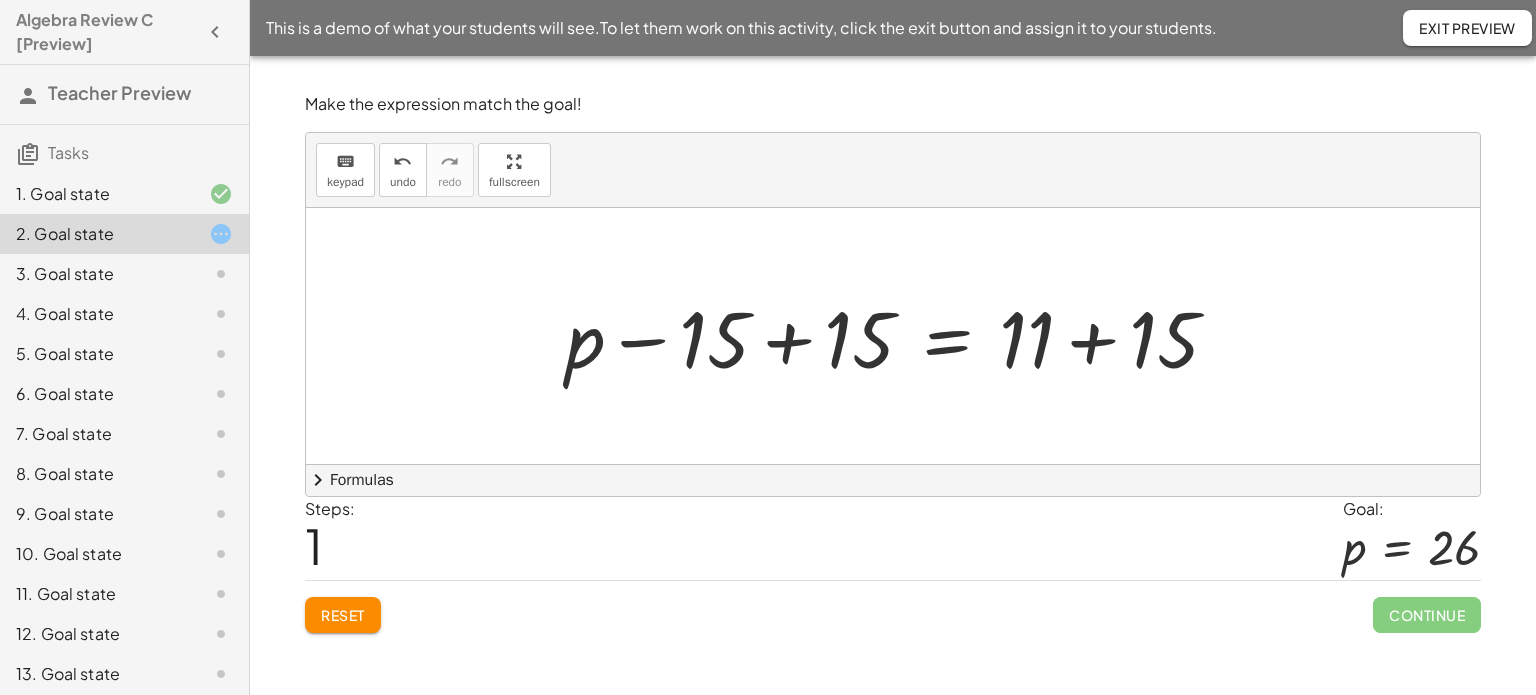 click at bounding box center (900, 336) 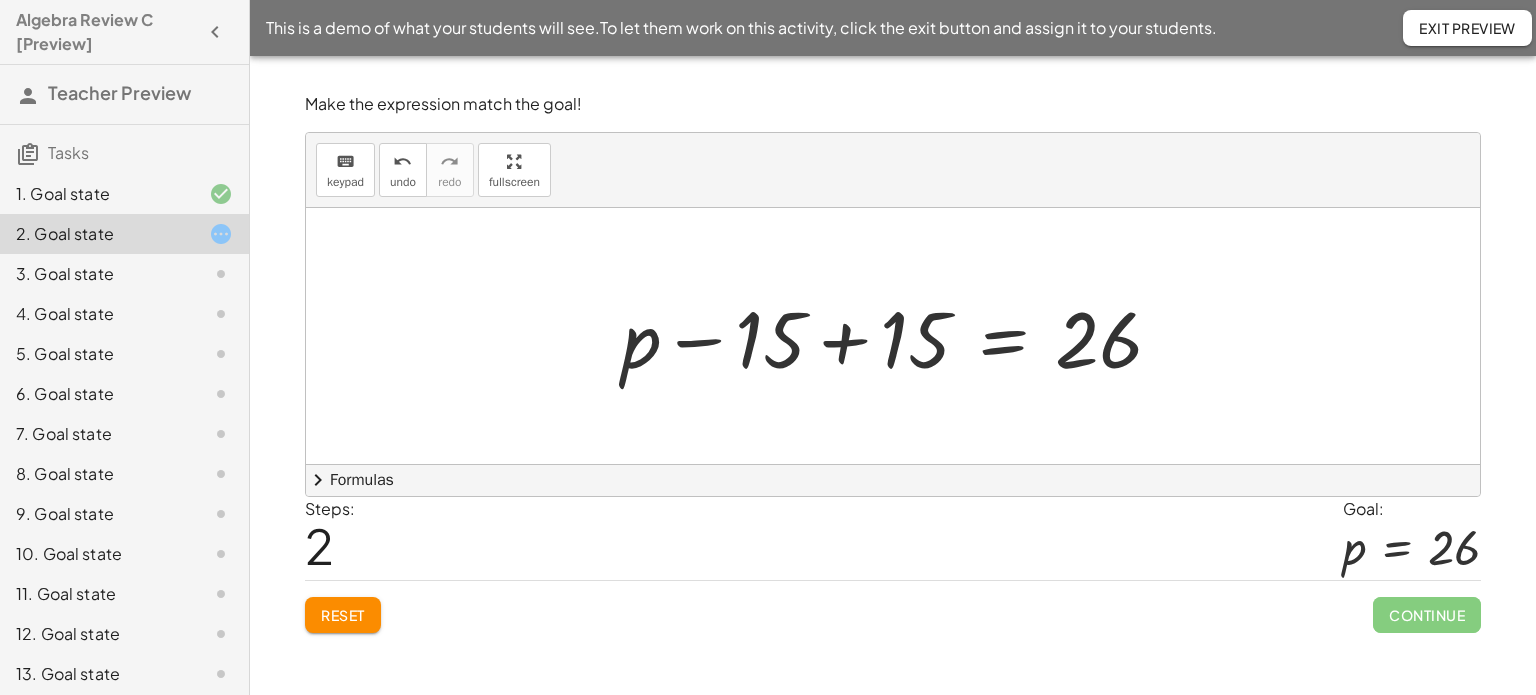 click at bounding box center [900, 336] 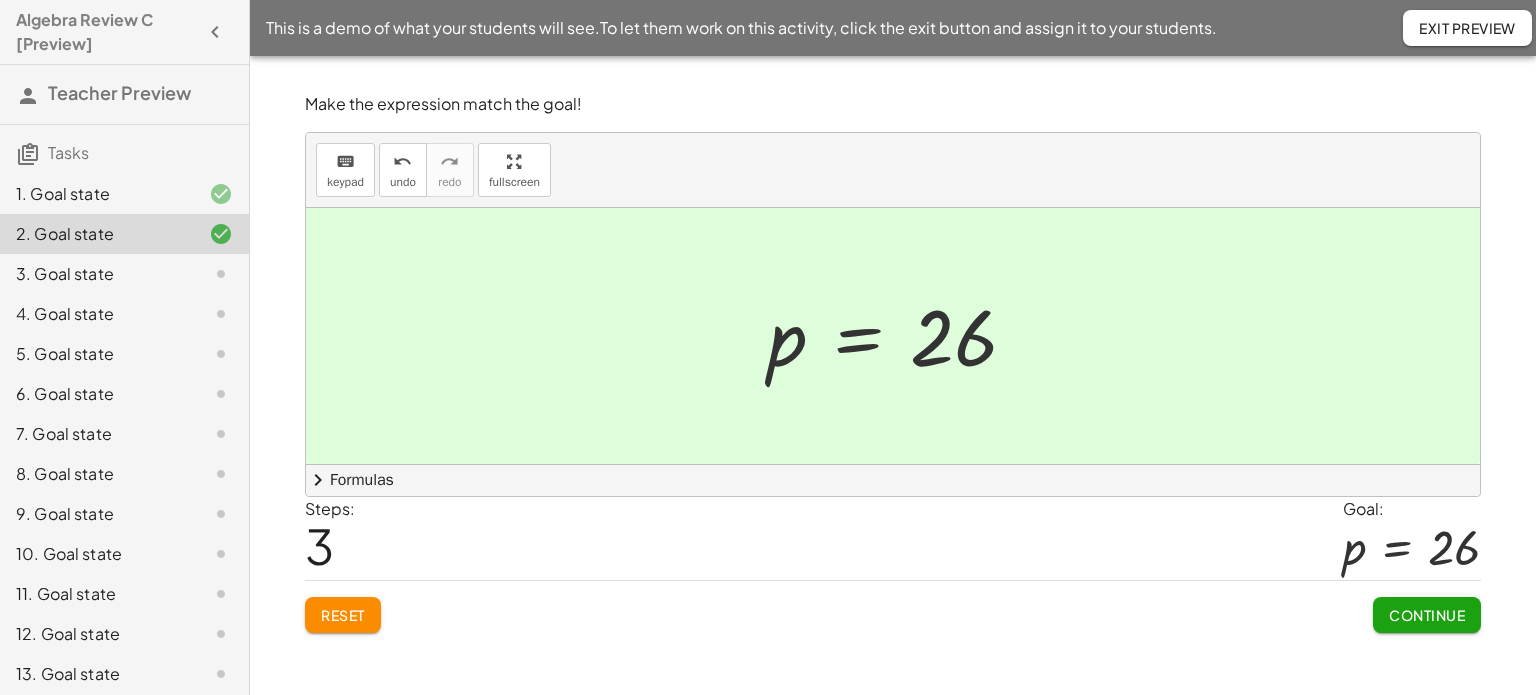 click on "8. Goal state" 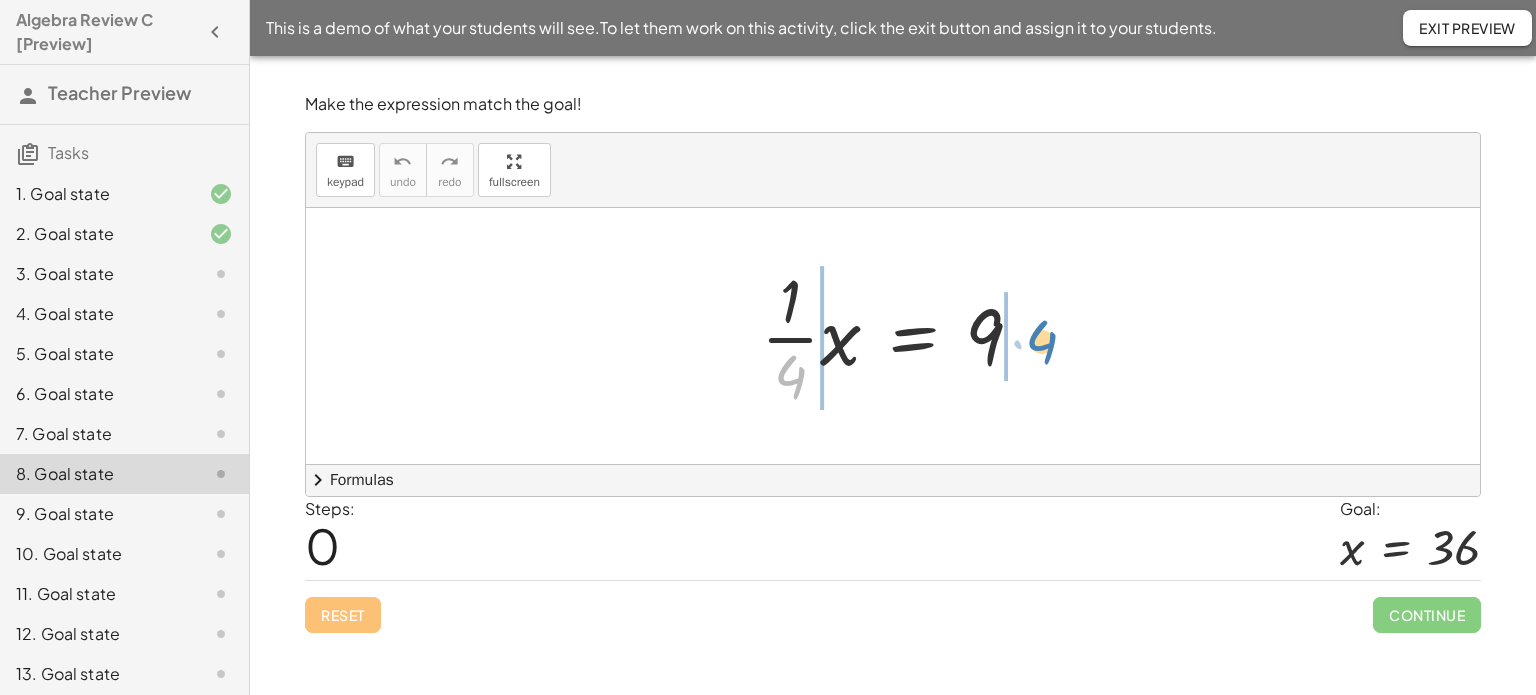drag, startPoint x: 796, startPoint y: 381, endPoint x: 1052, endPoint y: 345, distance: 258.51886 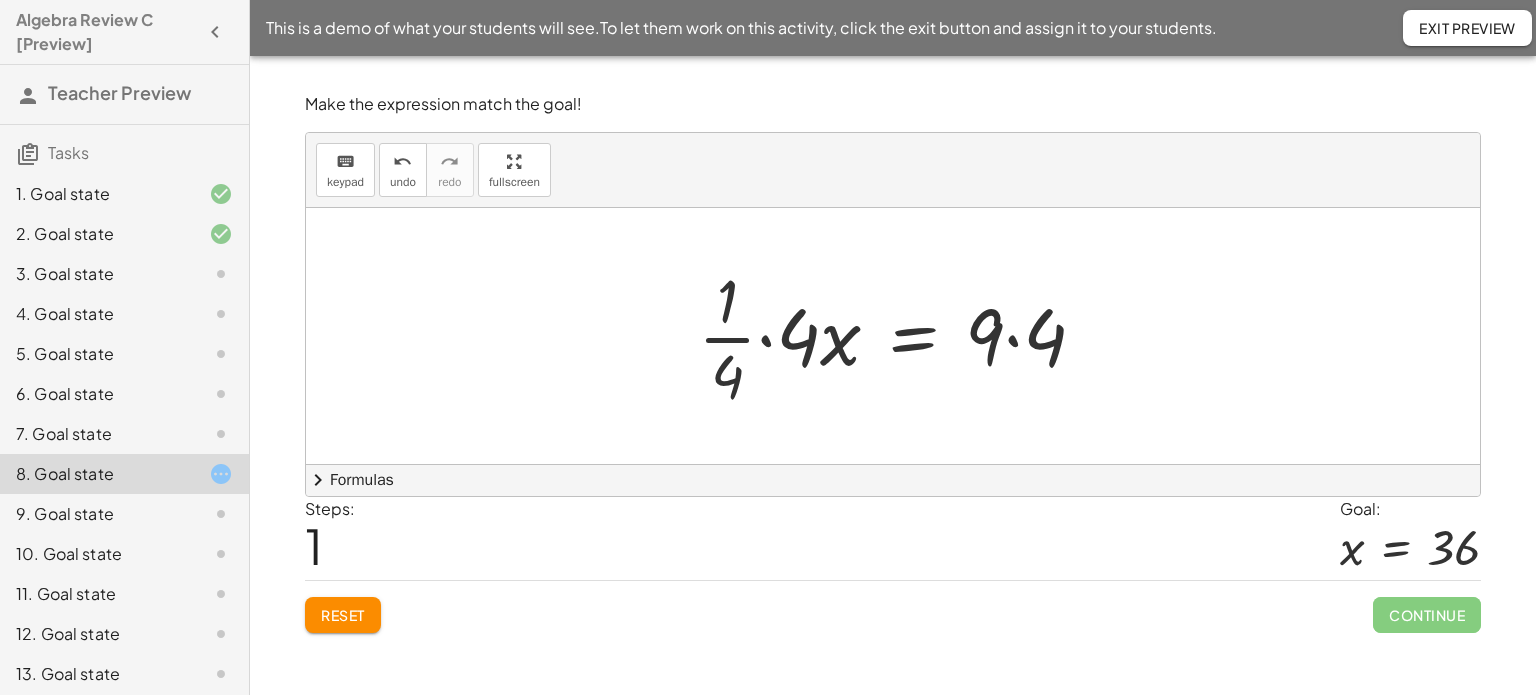 click at bounding box center [900, 336] 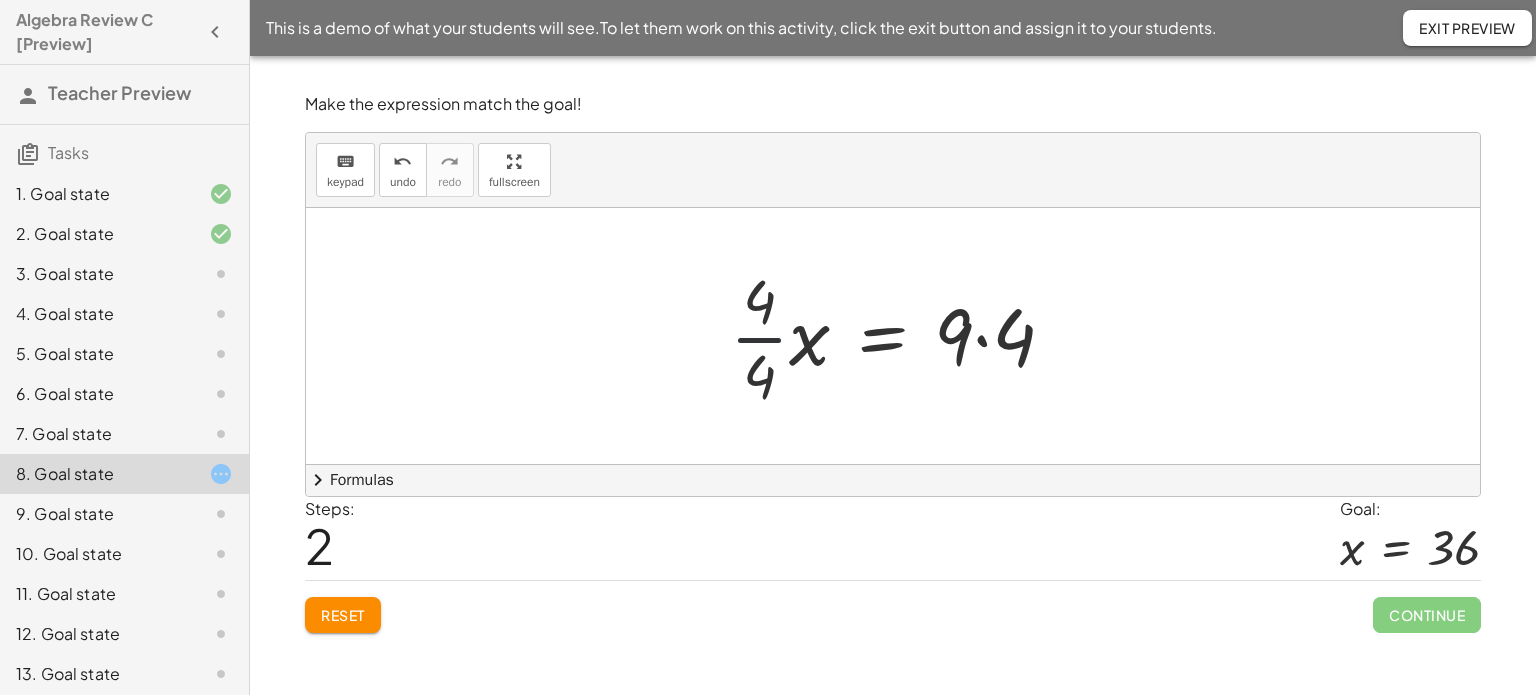 click at bounding box center (900, 336) 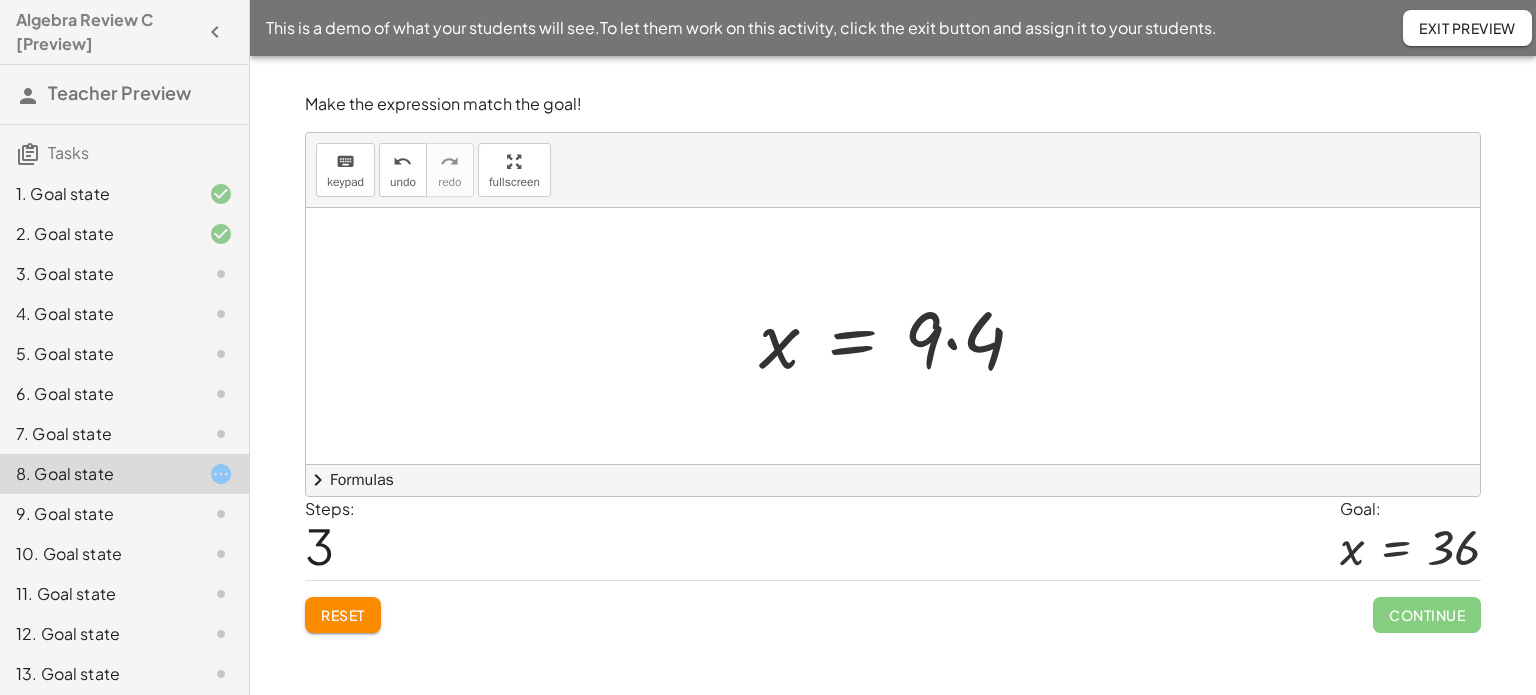 click at bounding box center [900, 336] 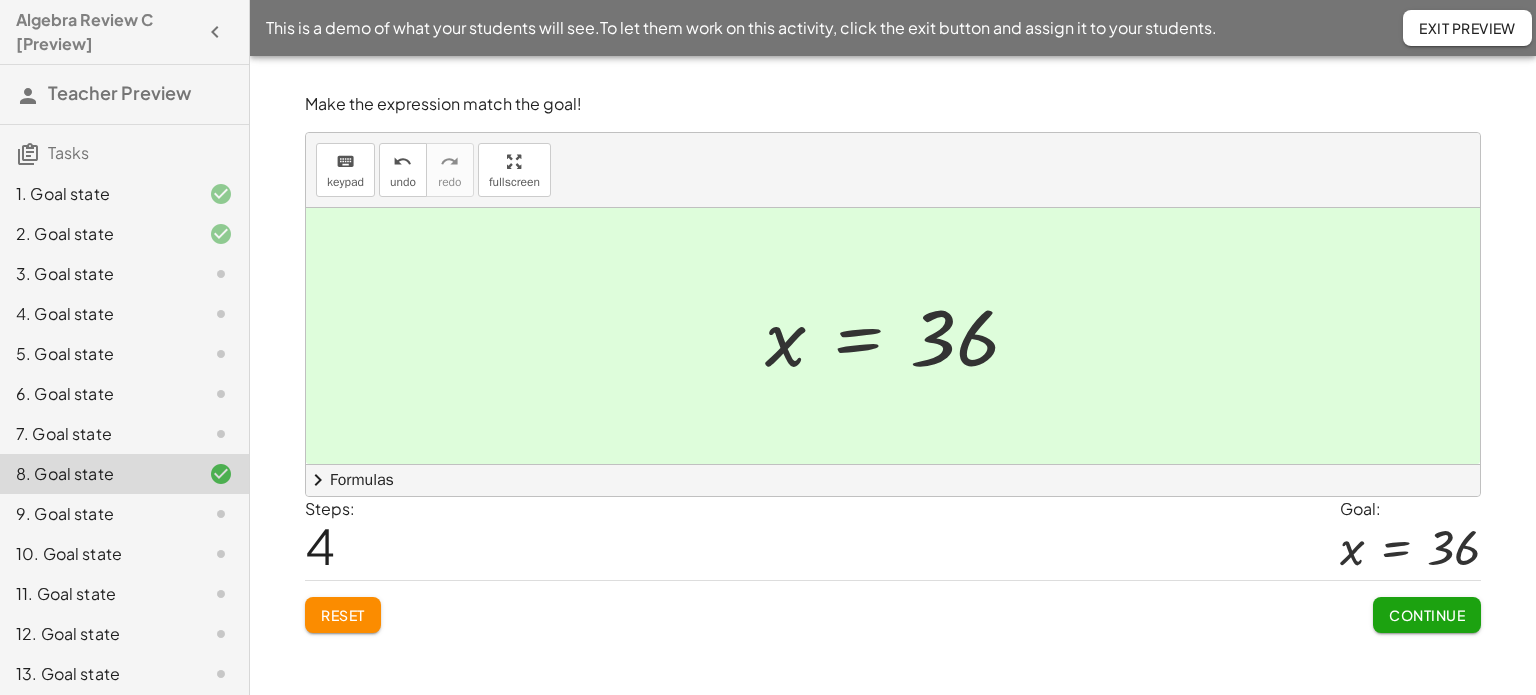 click on "Exit Preview" 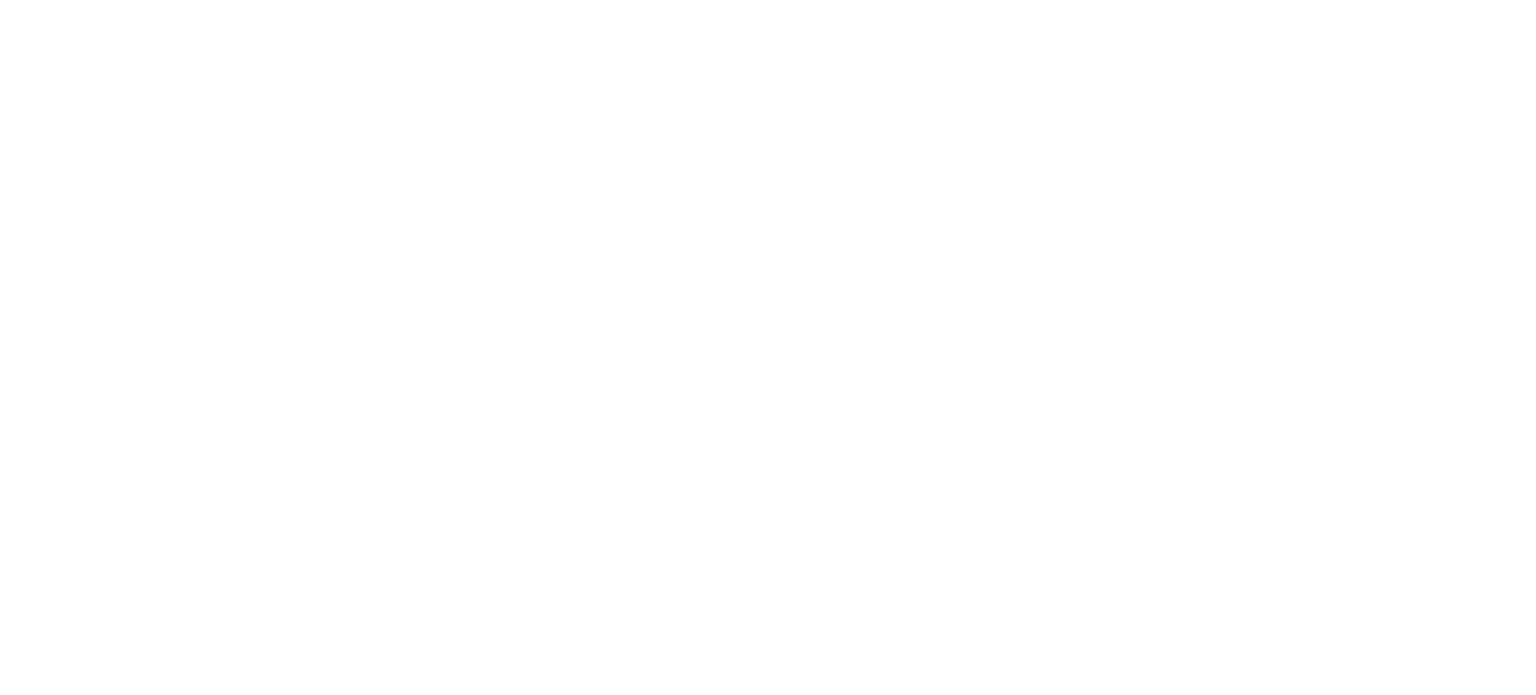 scroll, scrollTop: 0, scrollLeft: 0, axis: both 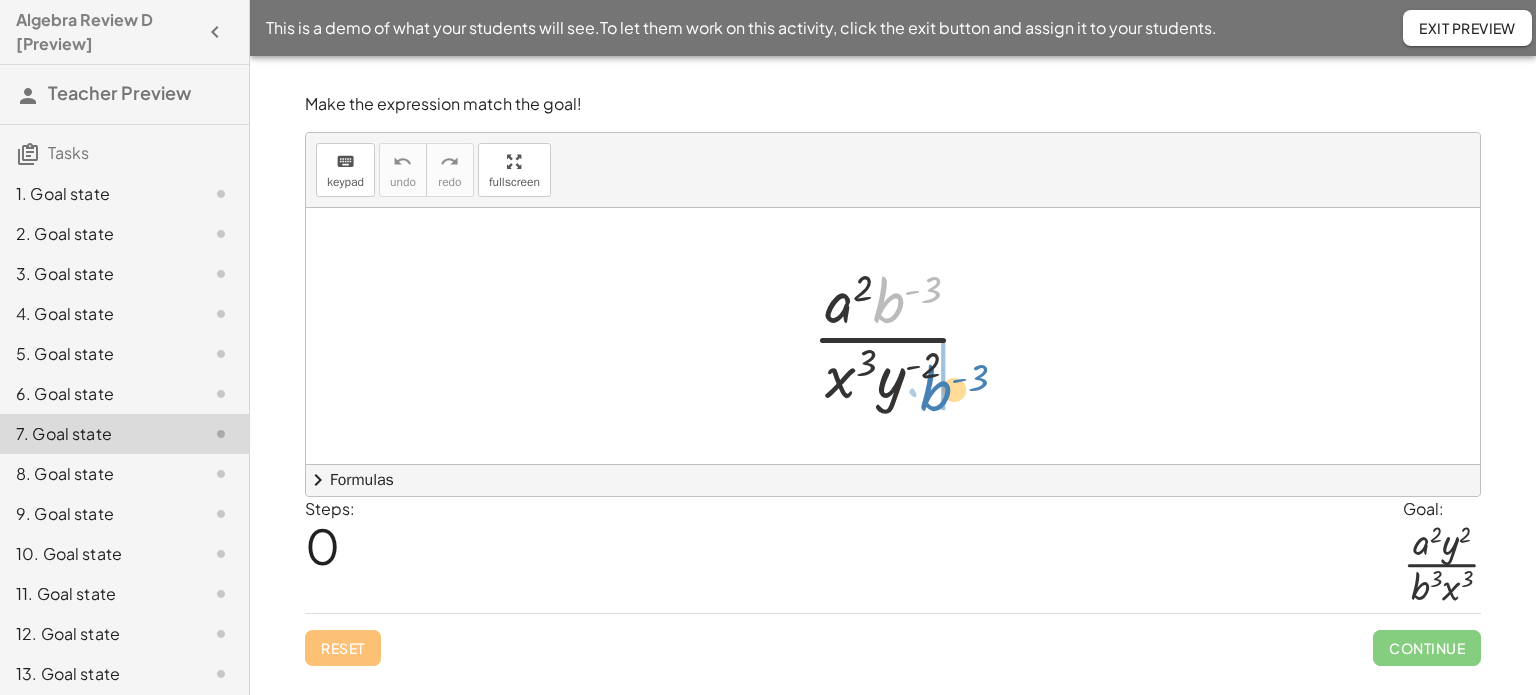 drag, startPoint x: 892, startPoint y: 292, endPoint x: 939, endPoint y: 380, distance: 99.764725 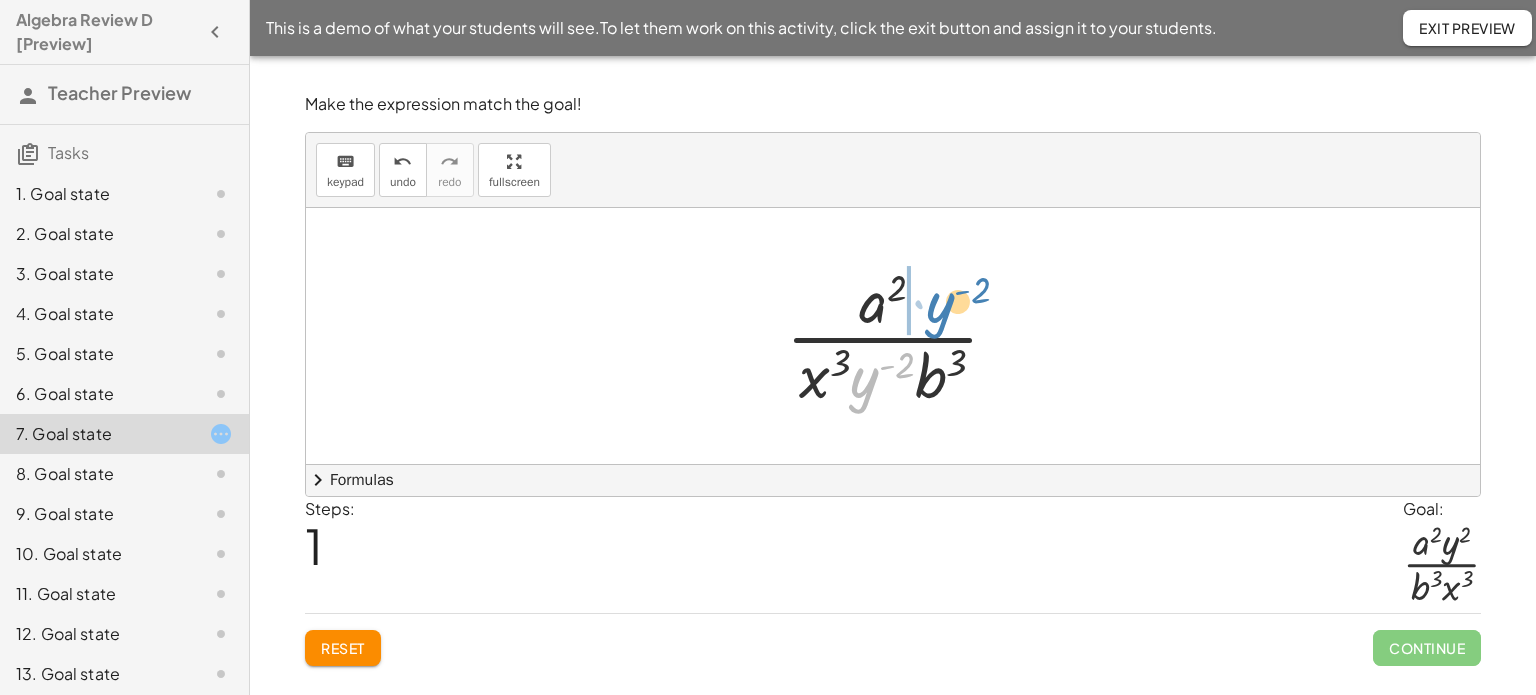 drag, startPoint x: 869, startPoint y: 383, endPoint x: 943, endPoint y: 311, distance: 103.24728 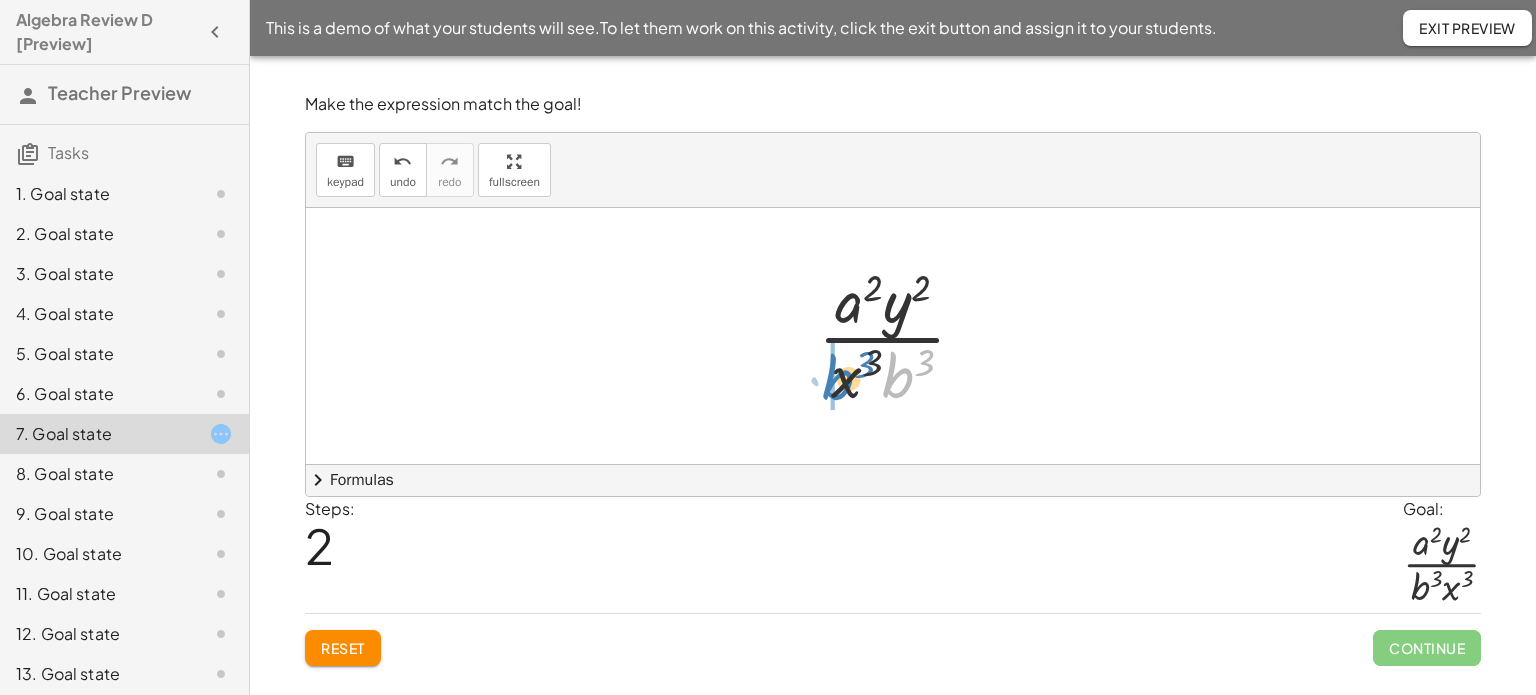 drag, startPoint x: 904, startPoint y: 377, endPoint x: 844, endPoint y: 379, distance: 60.033325 